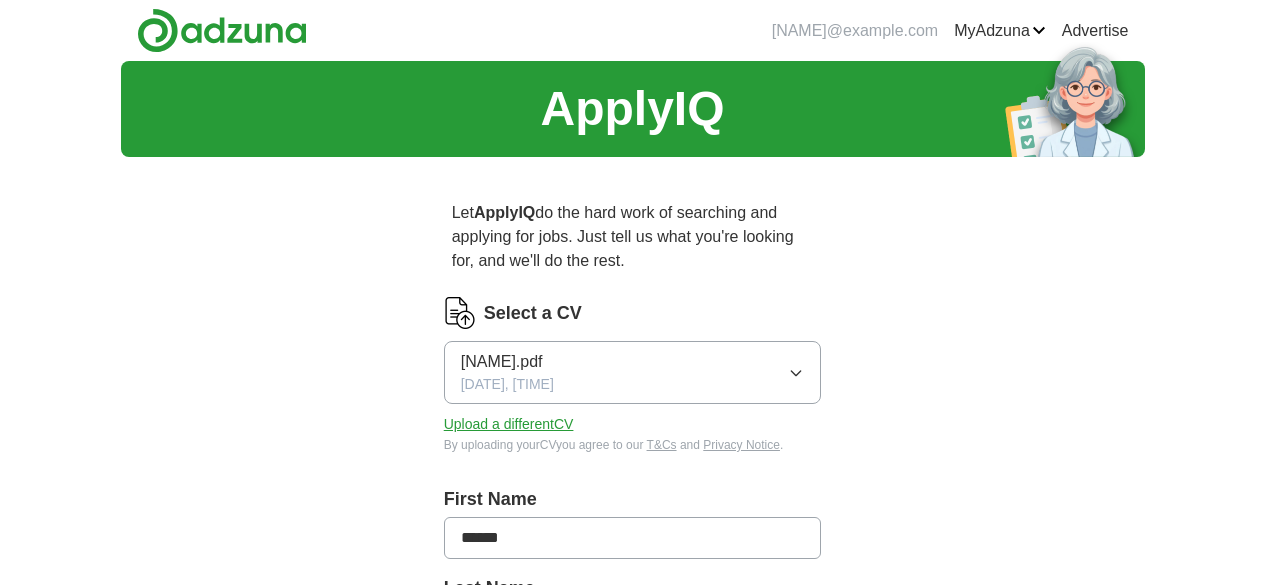 scroll, scrollTop: 0, scrollLeft: 0, axis: both 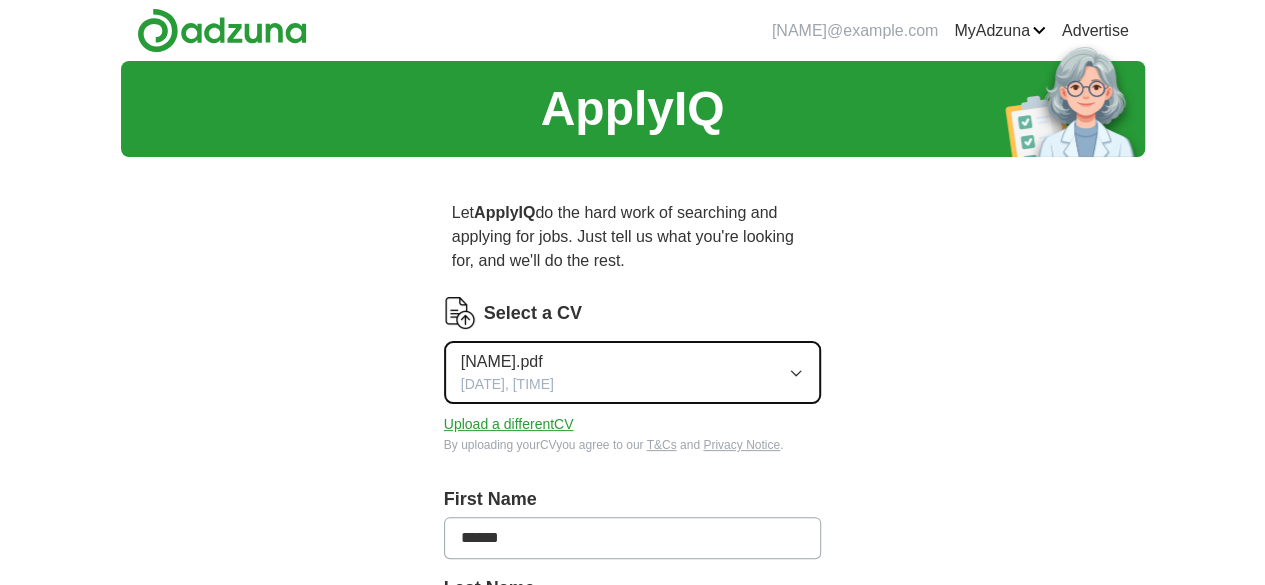 click on "[NAME].pdf" at bounding box center (502, 362) 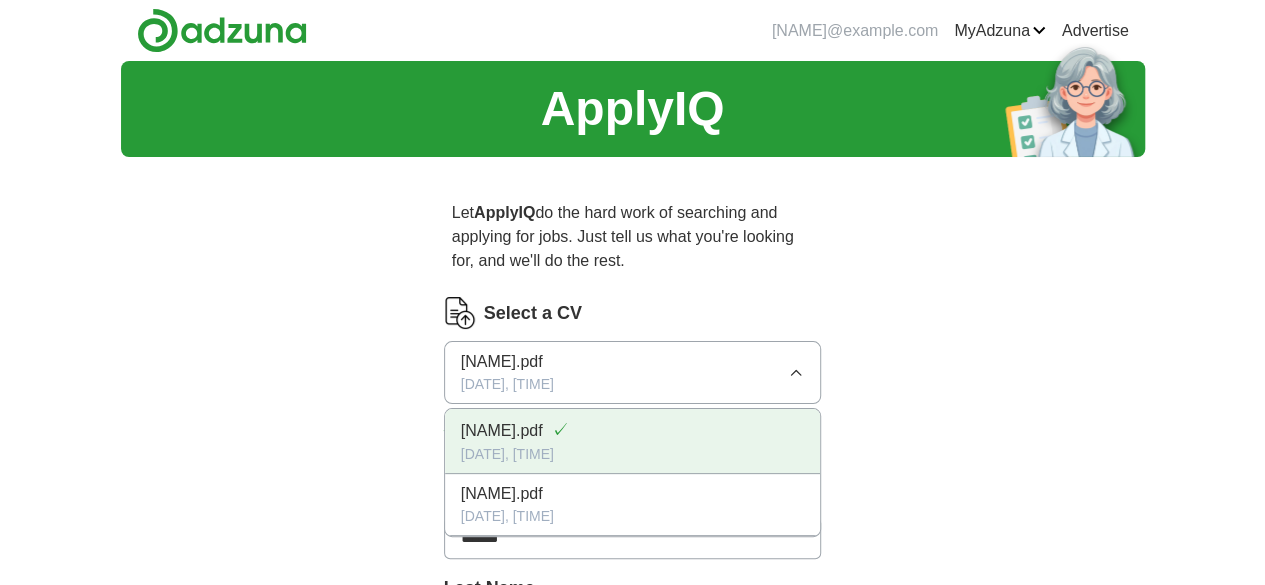 click on "[DATE], [TIME]" at bounding box center (633, 454) 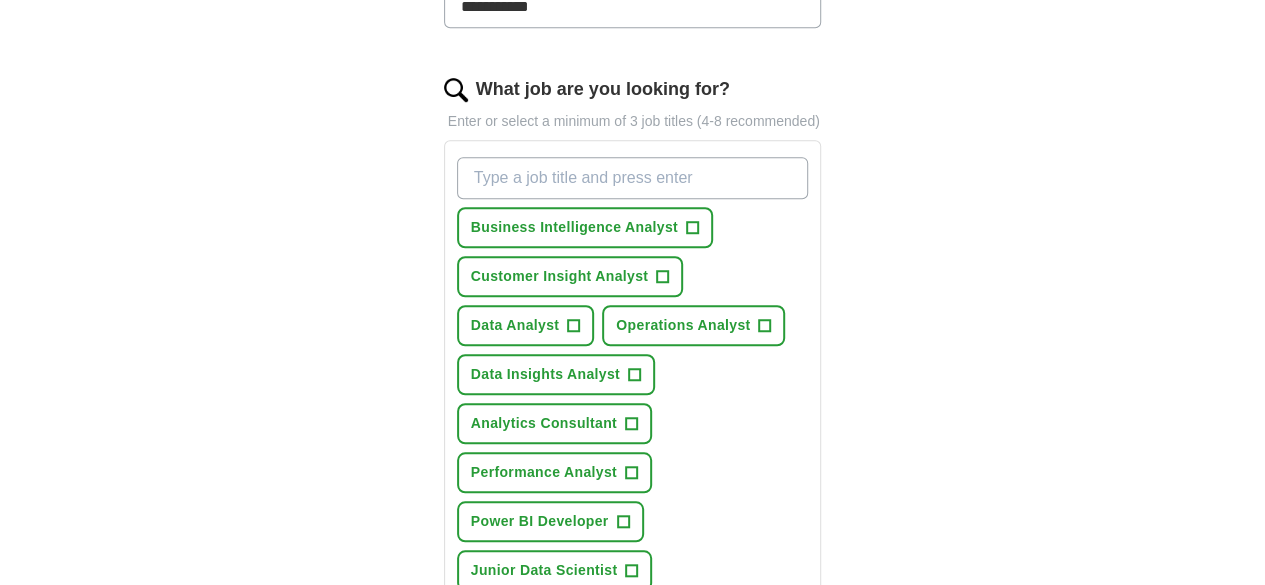 scroll, scrollTop: 622, scrollLeft: 0, axis: vertical 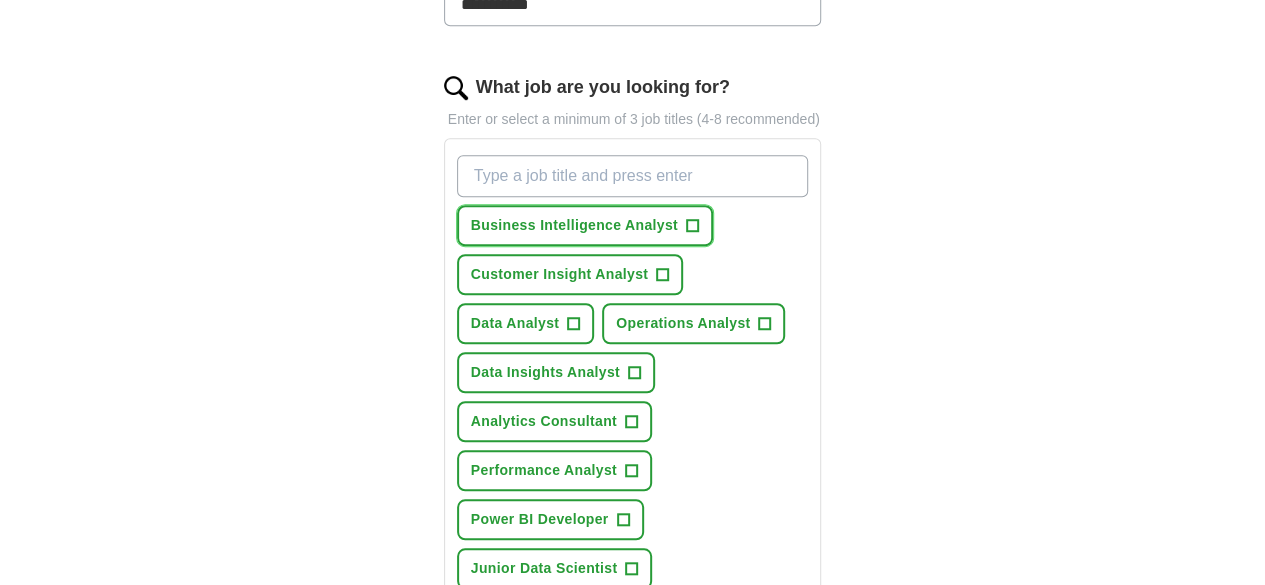 click on "+" at bounding box center [692, 226] 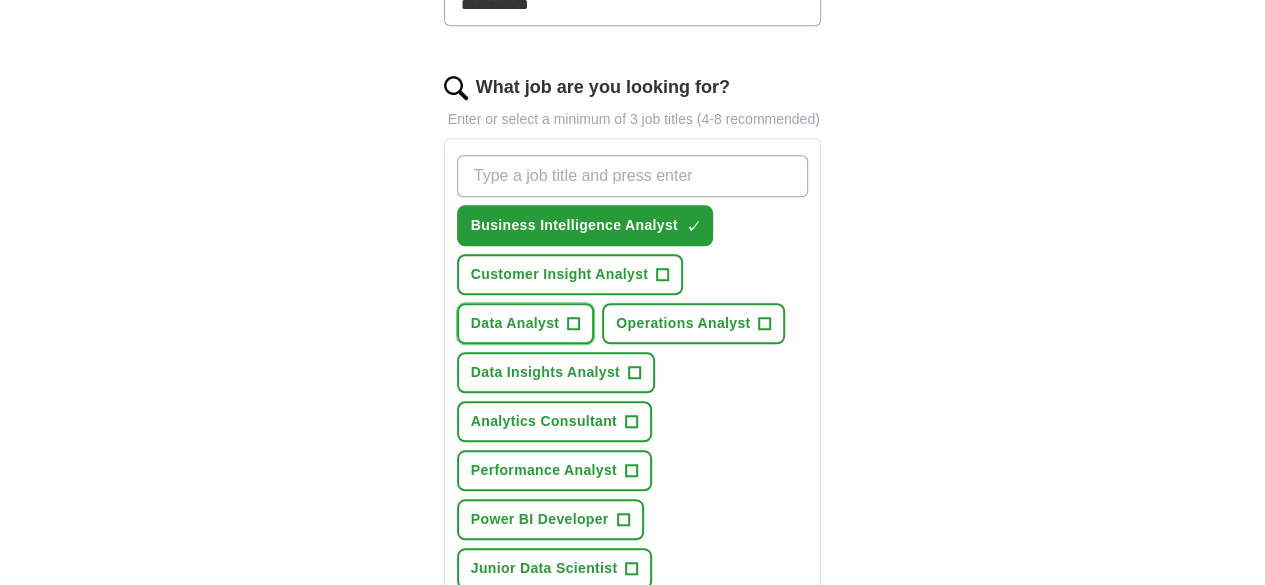 click on "Data Analyst" at bounding box center [515, 323] 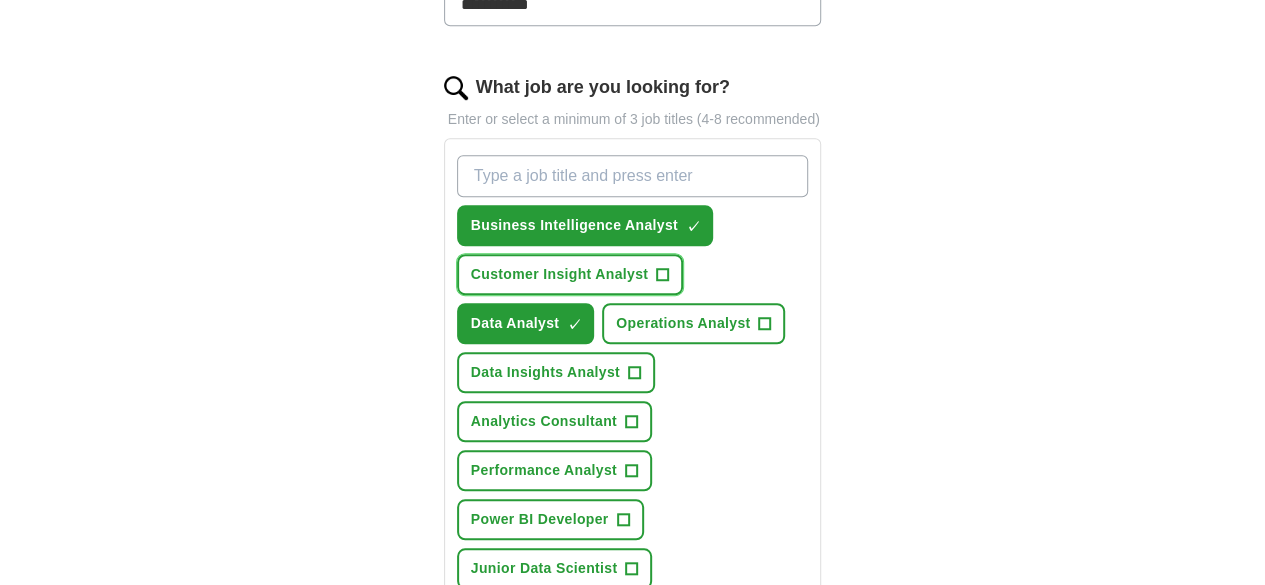 click on "Customer Insight Analyst" at bounding box center (559, 274) 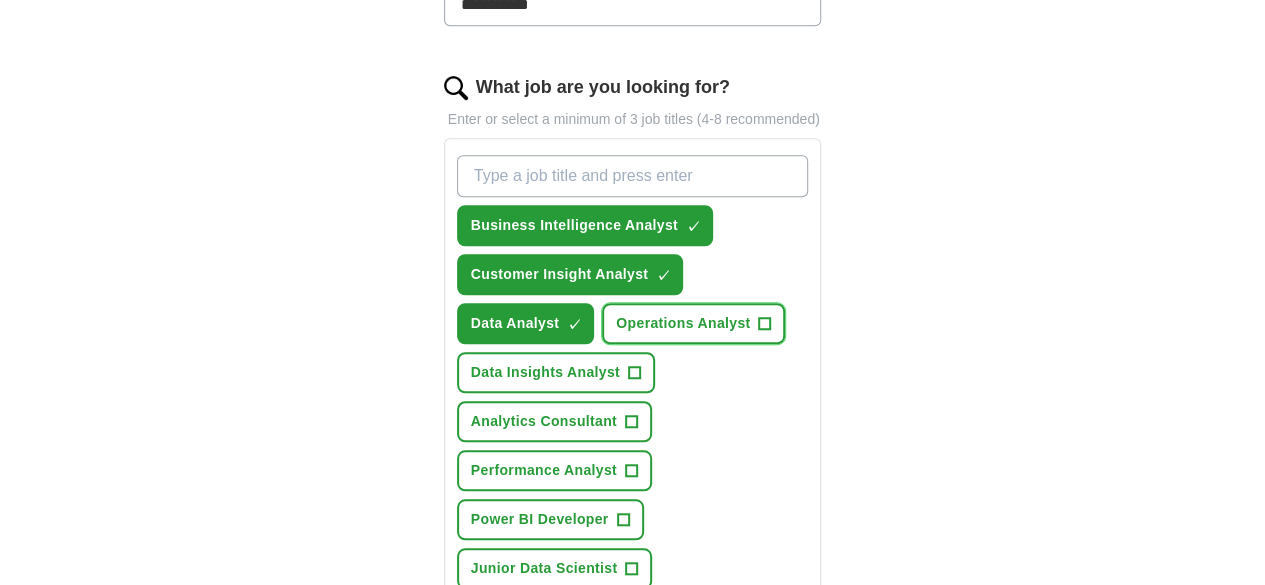 click on "+" at bounding box center (765, 324) 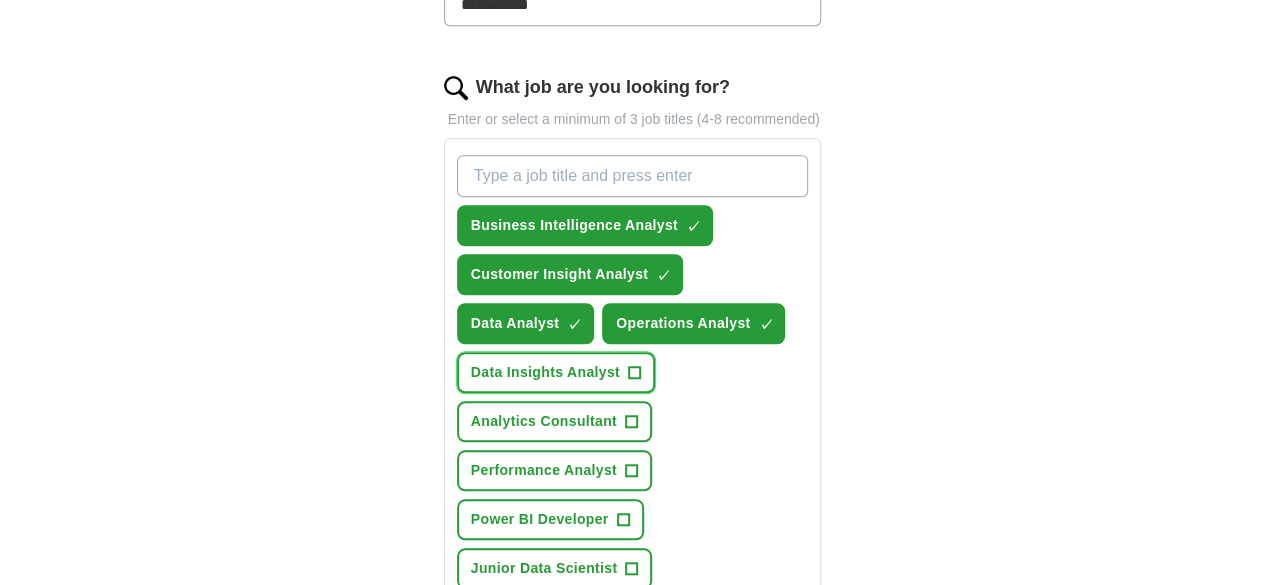 click on "Data Insights Analyst" at bounding box center (545, 372) 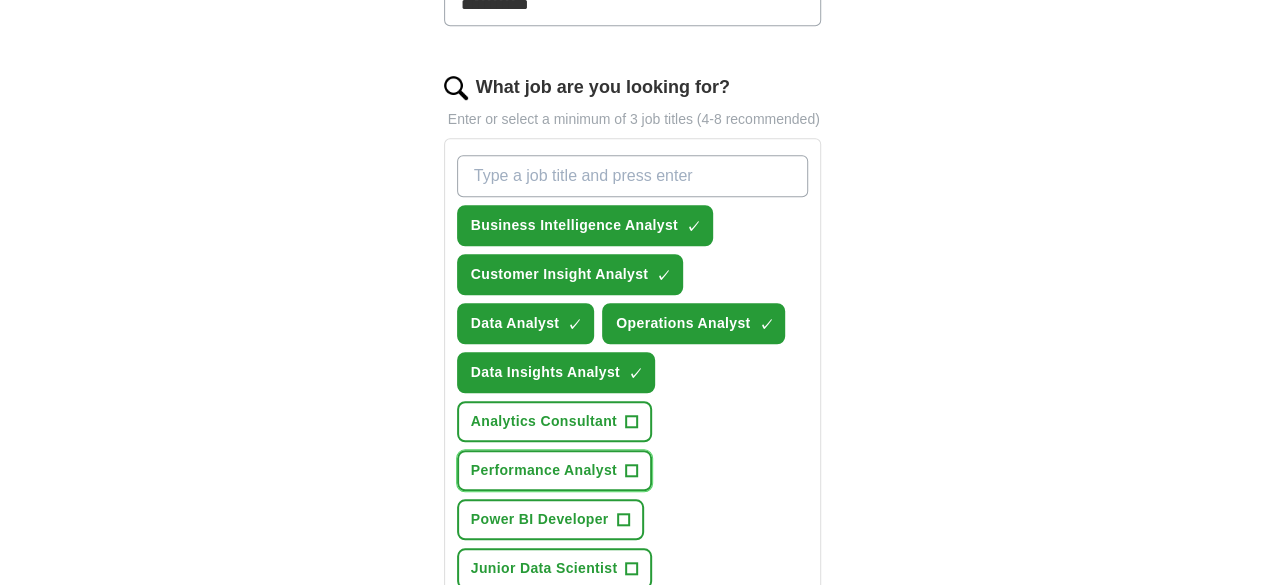 click on "Performance Analyst" at bounding box center [544, 470] 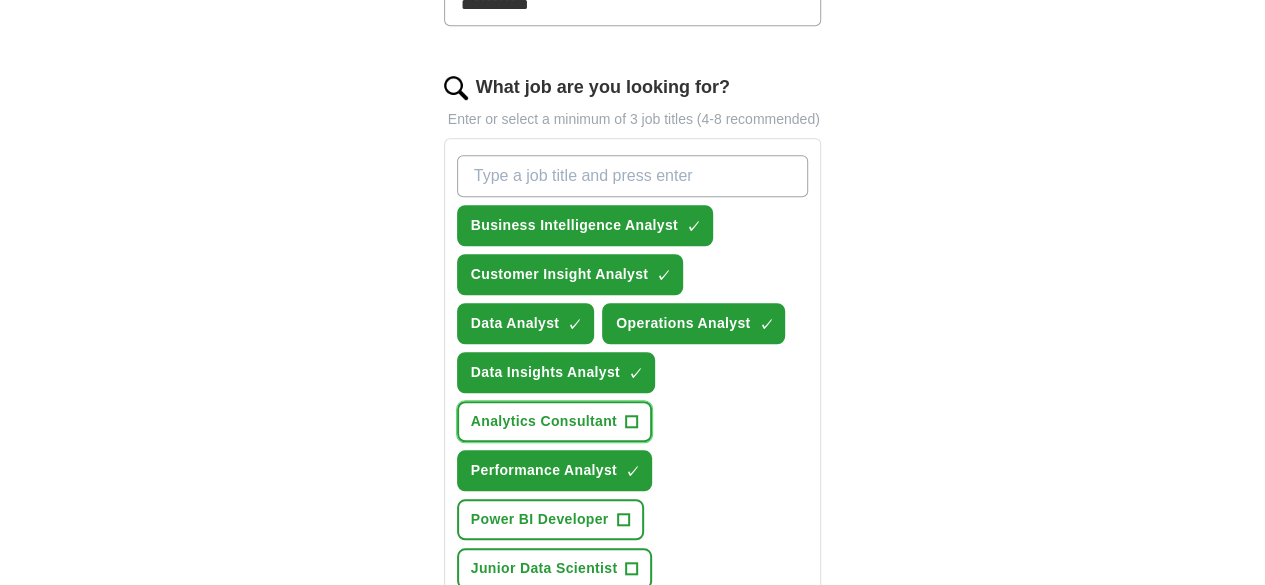 click on "Analytics Consultant +" at bounding box center (554, 421) 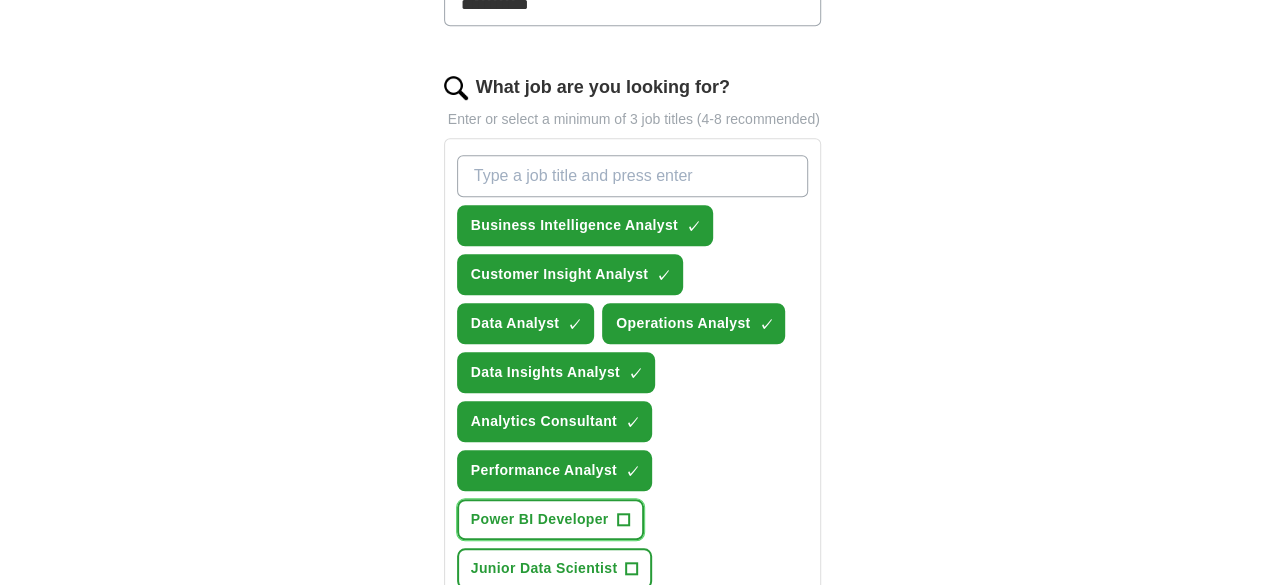 click on "Power BI Developer" at bounding box center (540, 519) 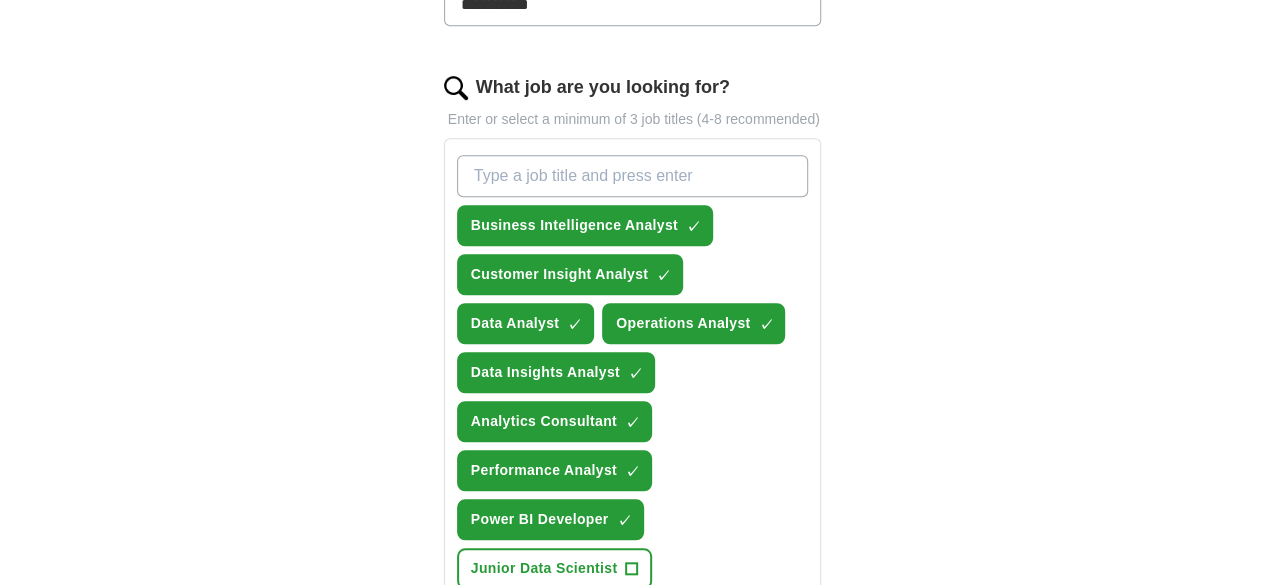 click on "Data Reporting Analyst +" at bounding box center (562, 617) 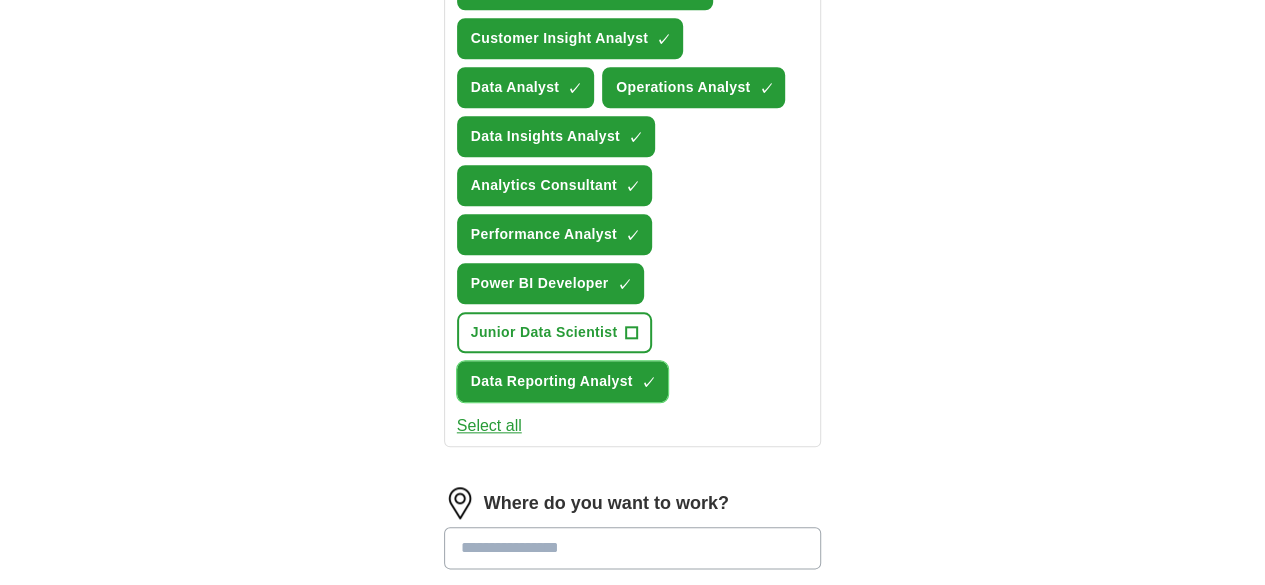 scroll, scrollTop: 859, scrollLeft: 0, axis: vertical 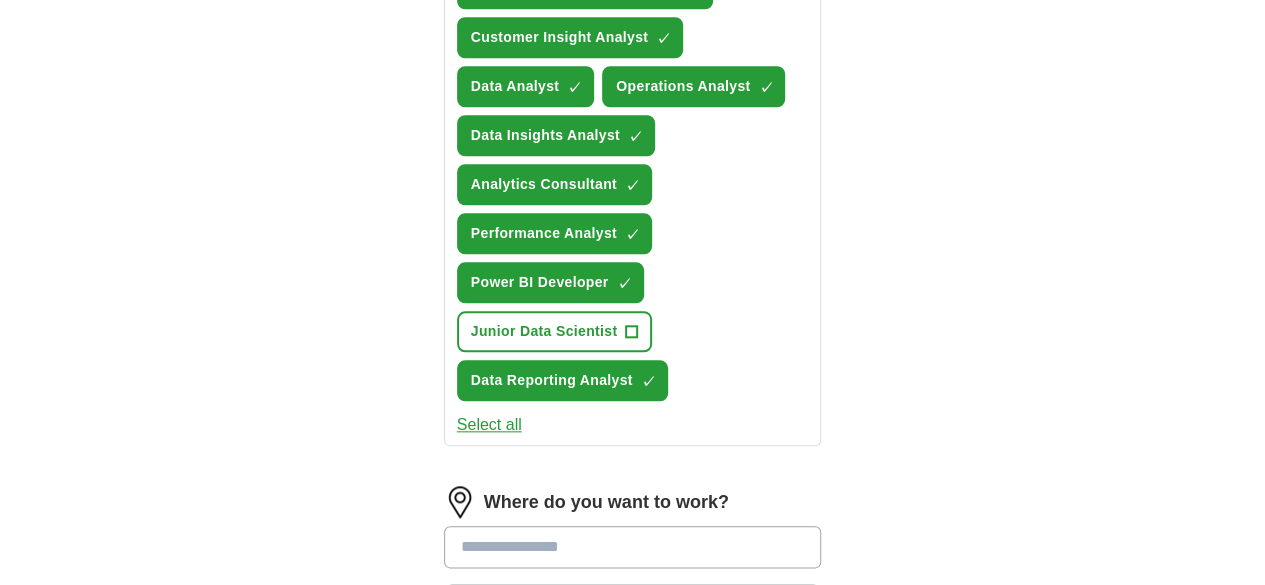 click at bounding box center (633, 547) 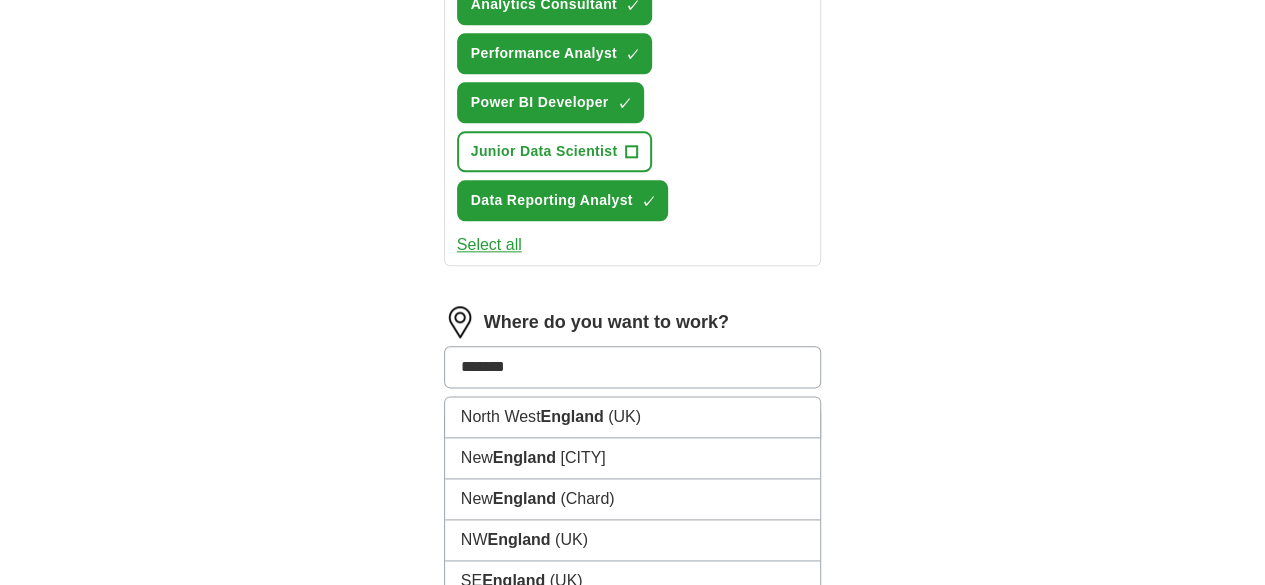 scroll, scrollTop: 1037, scrollLeft: 0, axis: vertical 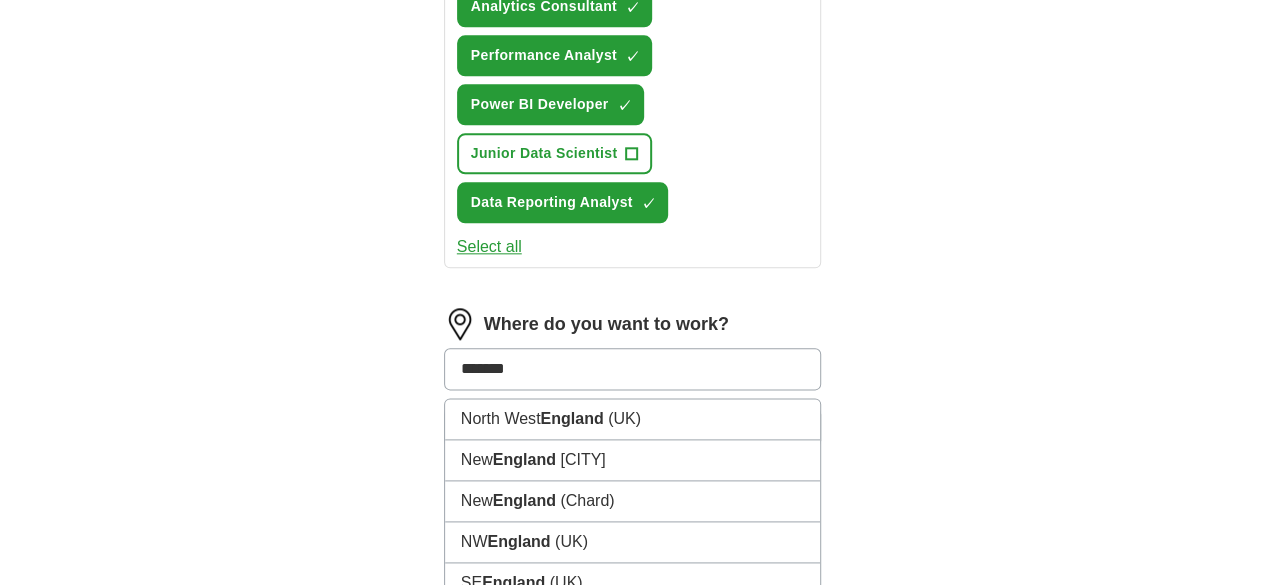 drag, startPoint x: 481, startPoint y: 191, endPoint x: 374, endPoint y: 208, distance: 108.34205 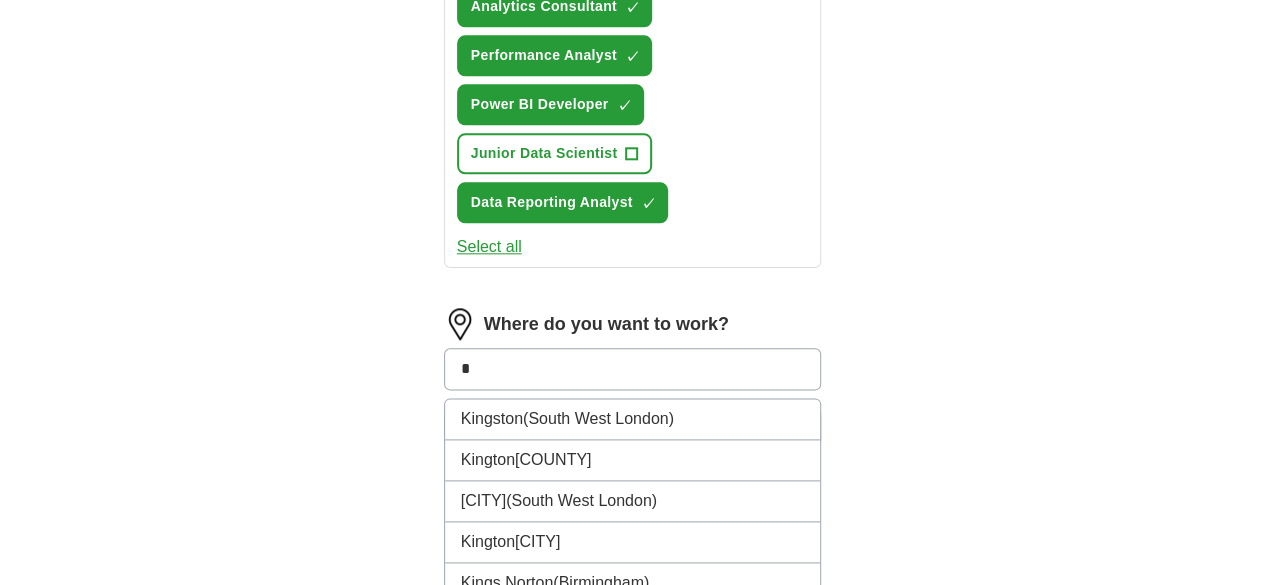 type on "*" 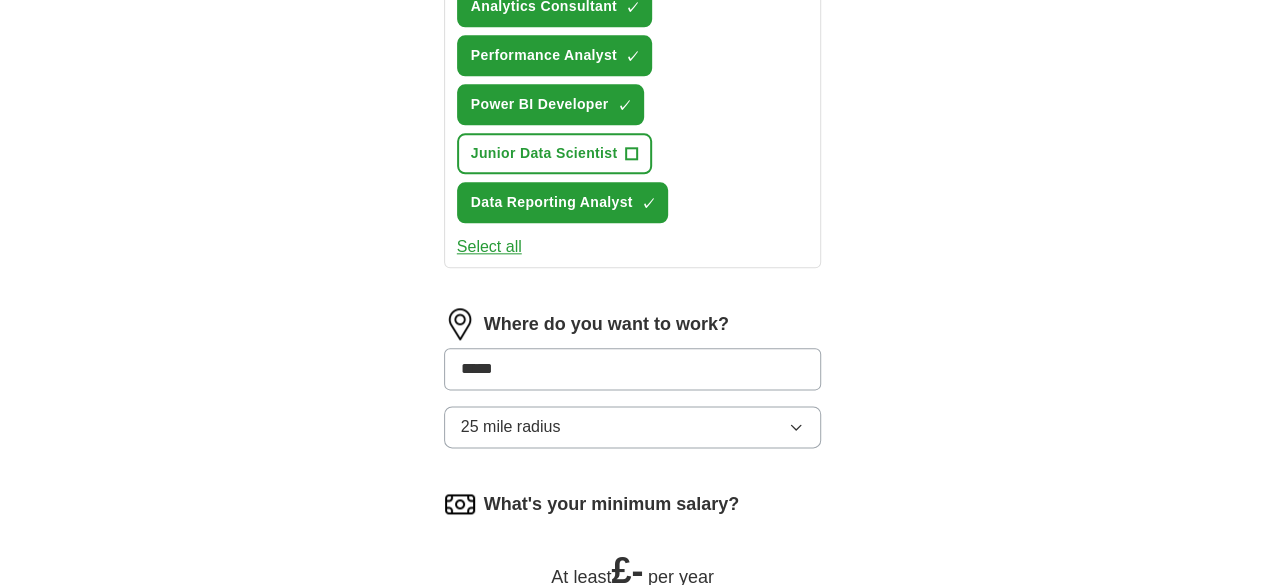 type on "******" 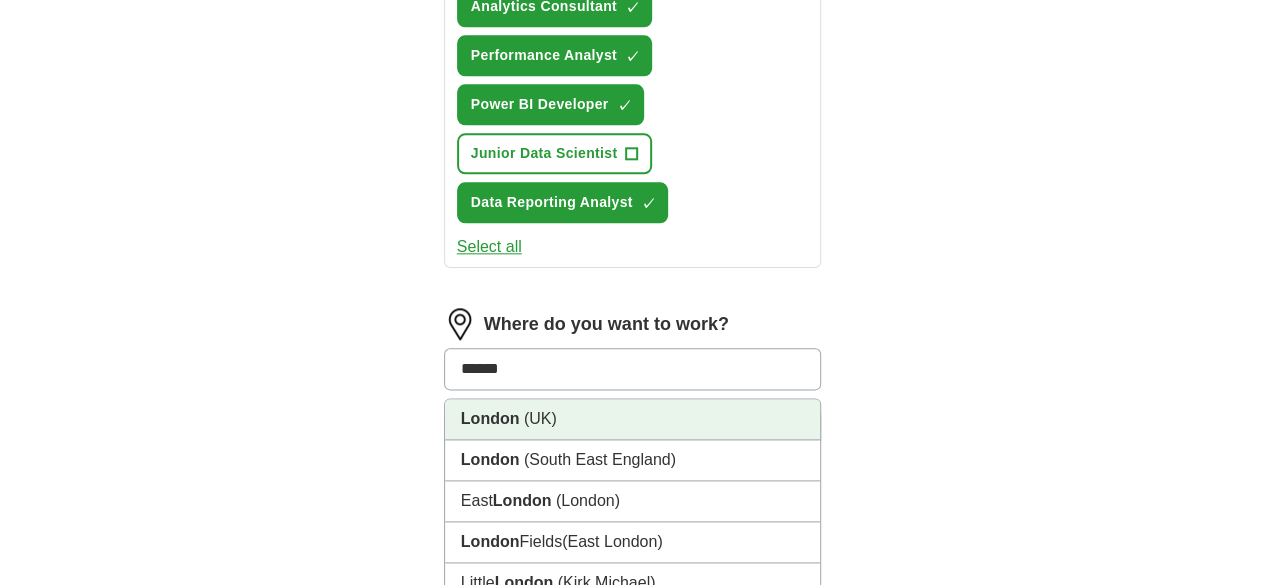click on "London" at bounding box center (490, 418) 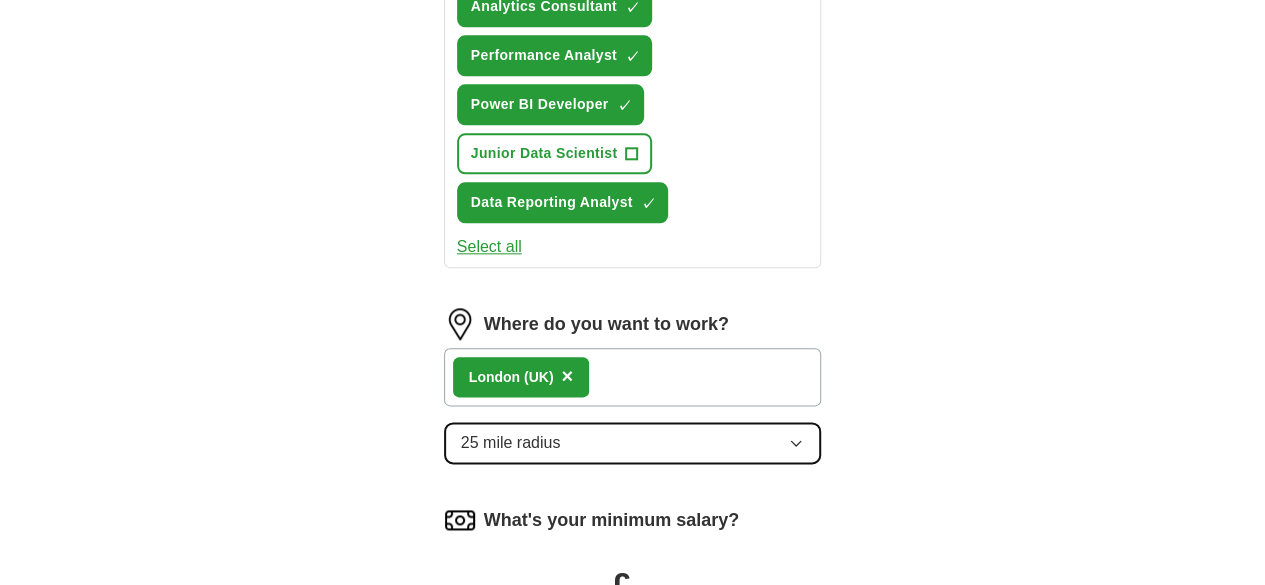 click on "25 mile radius" at bounding box center [511, 443] 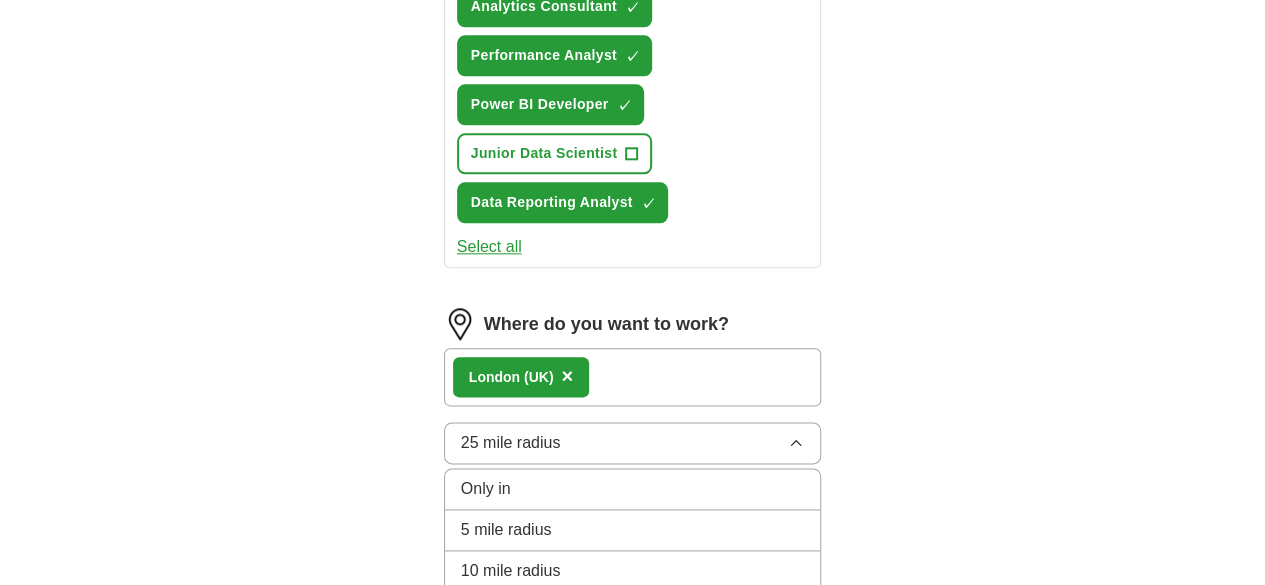 click on "100 mile radius" at bounding box center [515, 697] 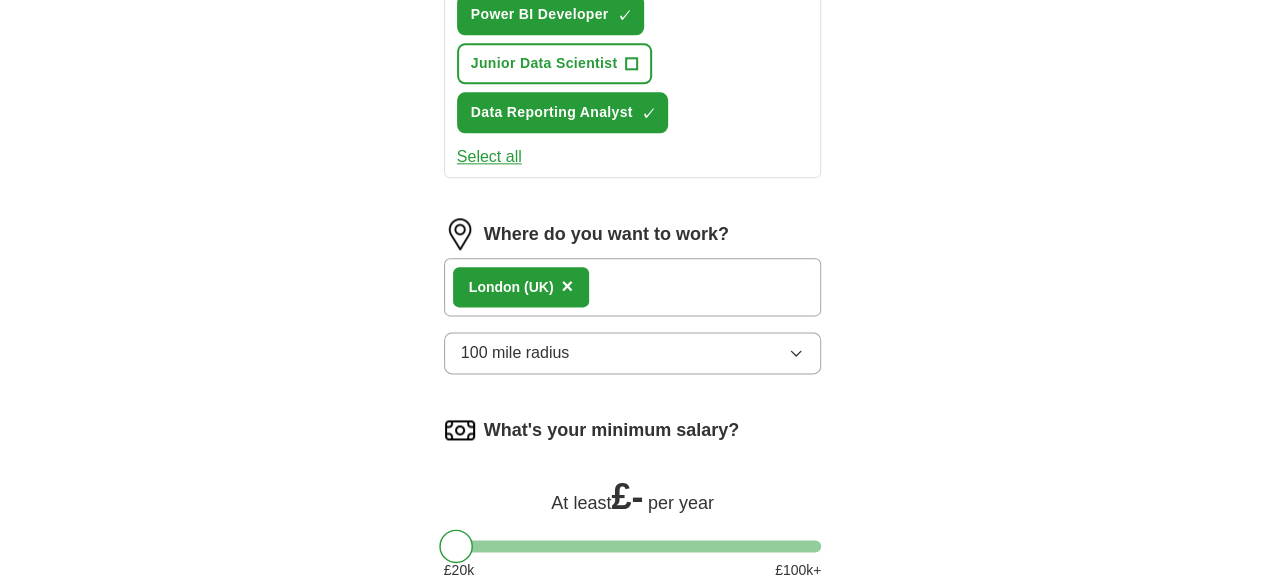 scroll, scrollTop: 1135, scrollLeft: 0, axis: vertical 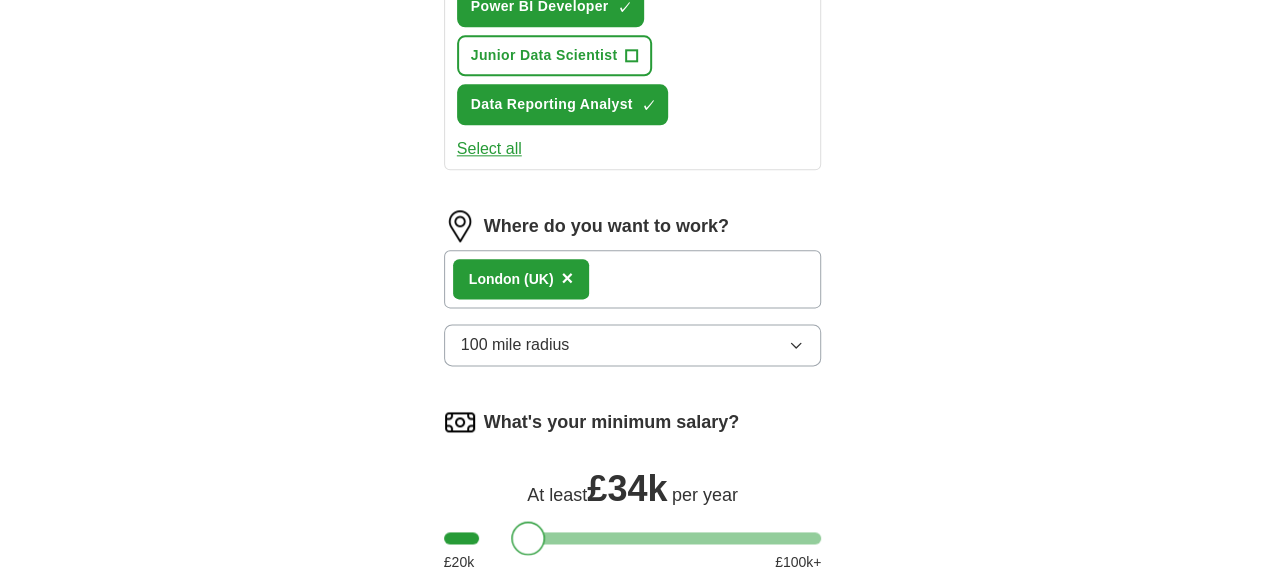 drag, startPoint x: 418, startPoint y: 360, endPoint x: 488, endPoint y: 386, distance: 74.672615 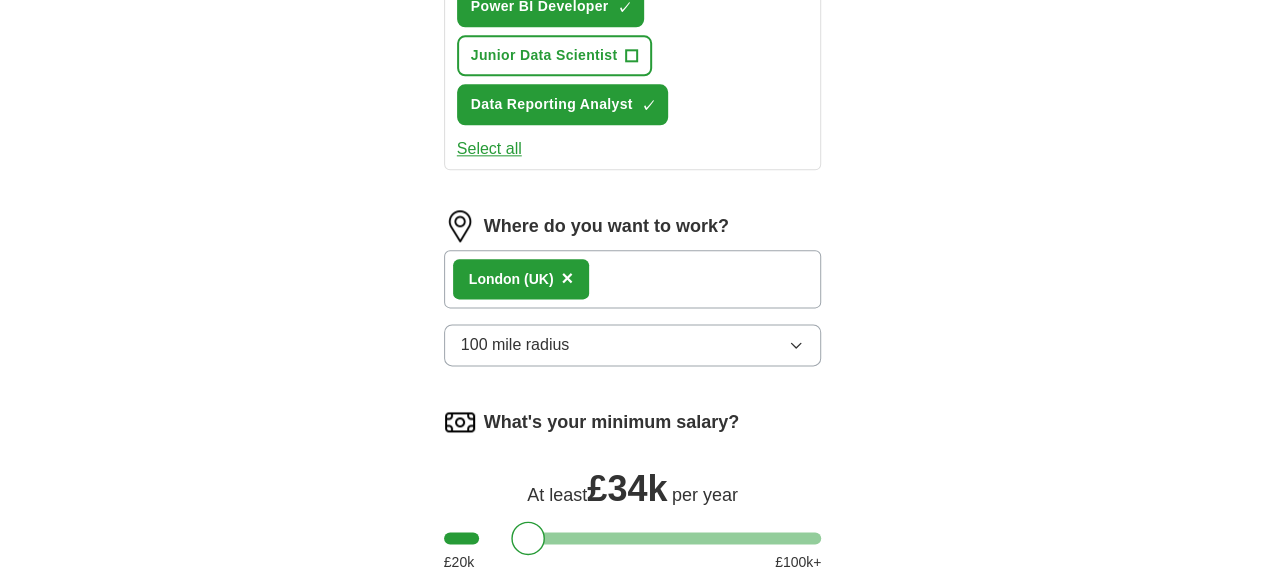 click on "Start applying for jobs" at bounding box center [633, 642] 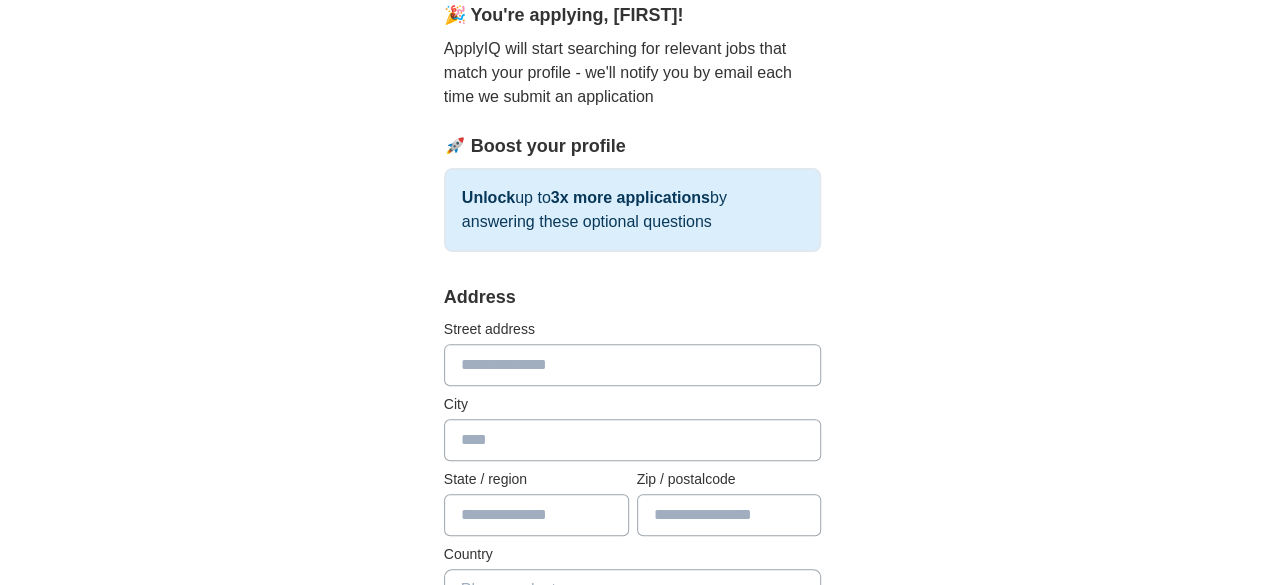 scroll, scrollTop: 194, scrollLeft: 0, axis: vertical 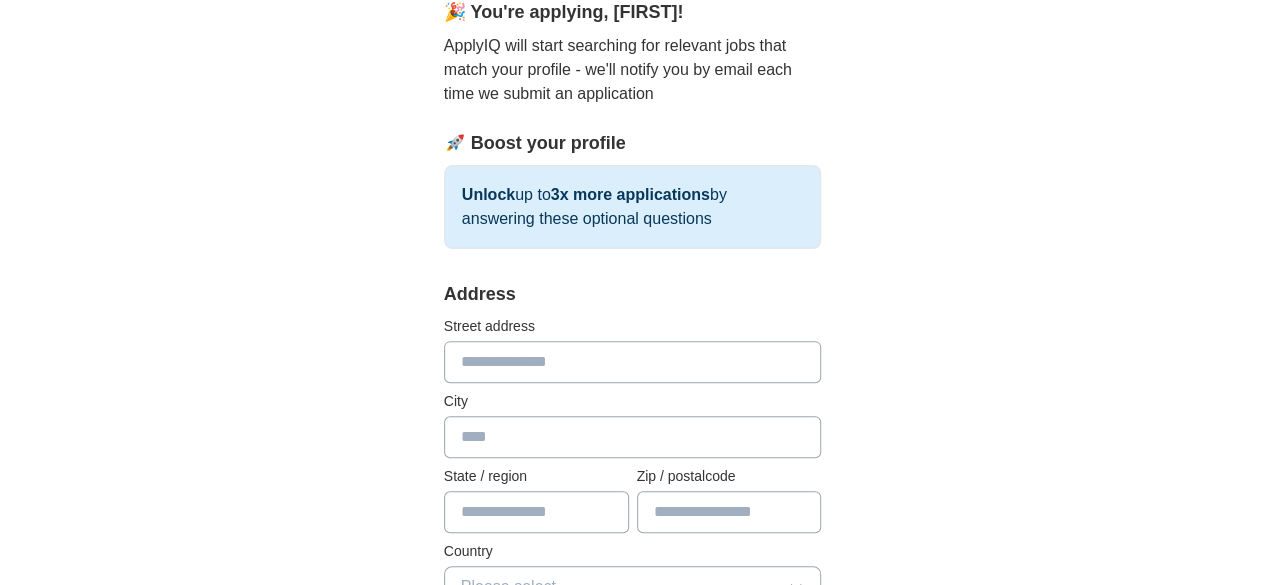click at bounding box center (633, 362) 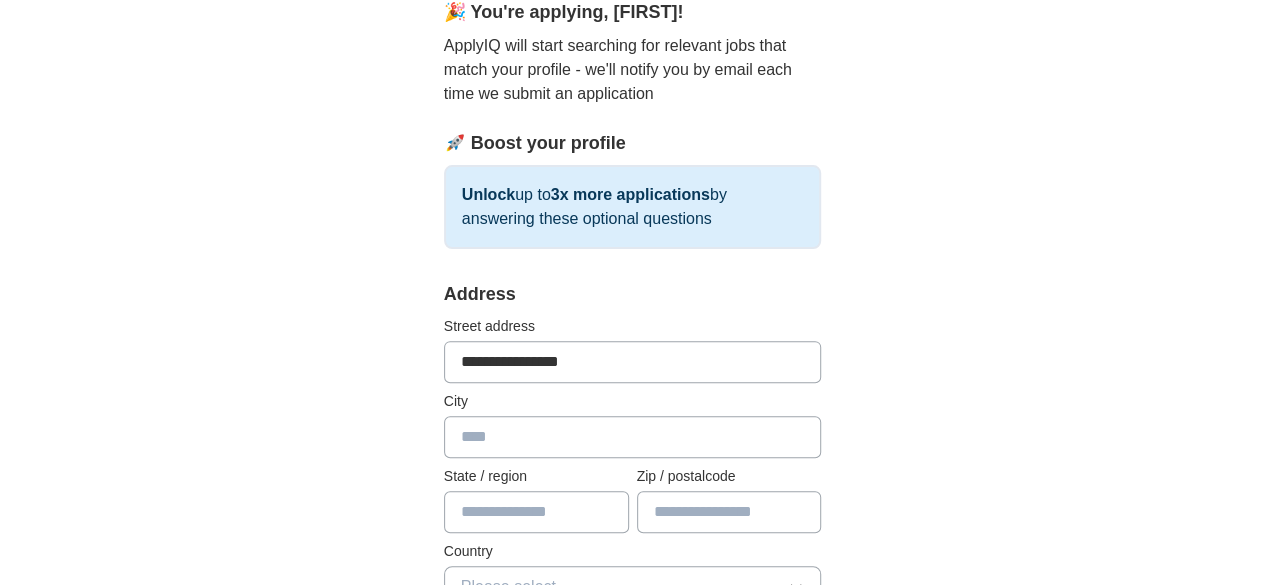 type on "******" 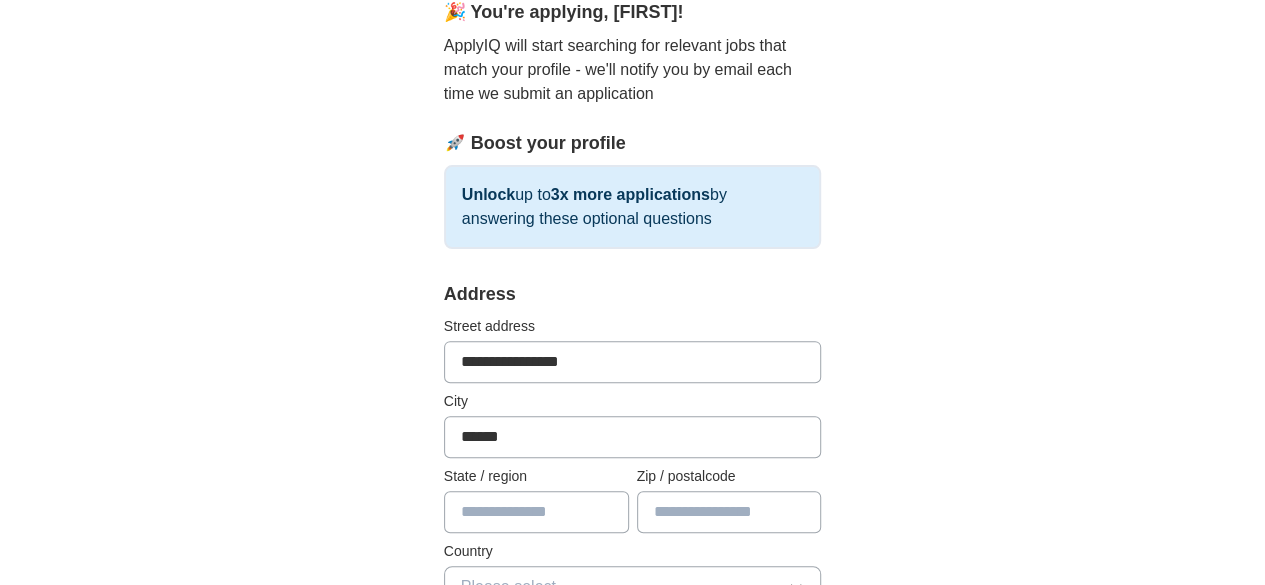 type on "******" 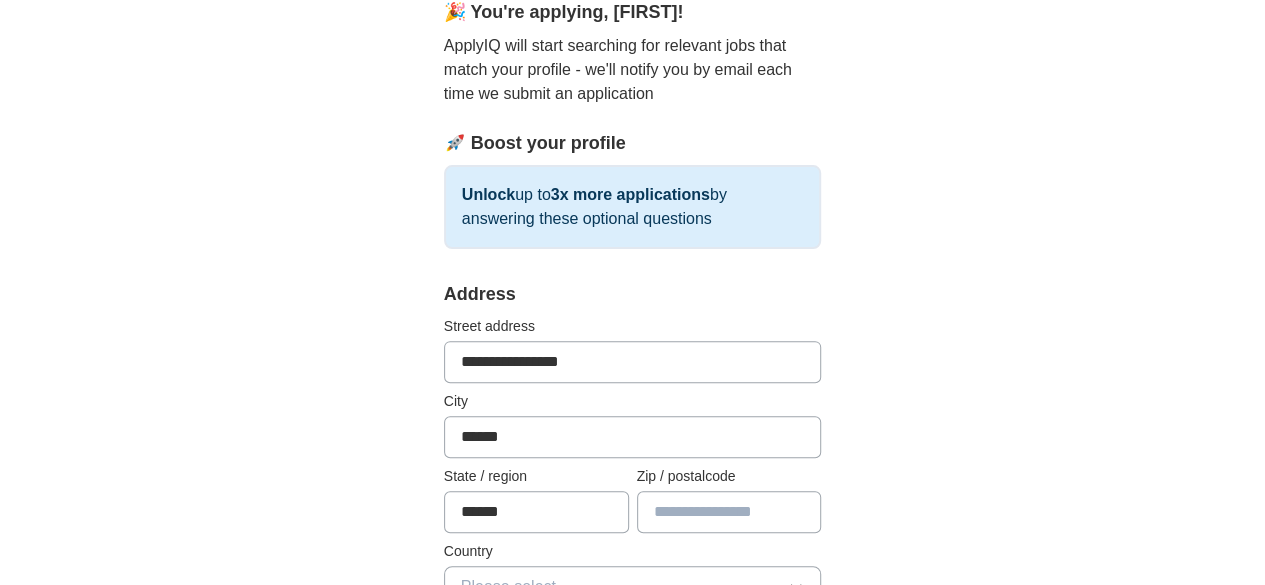 type on "*******" 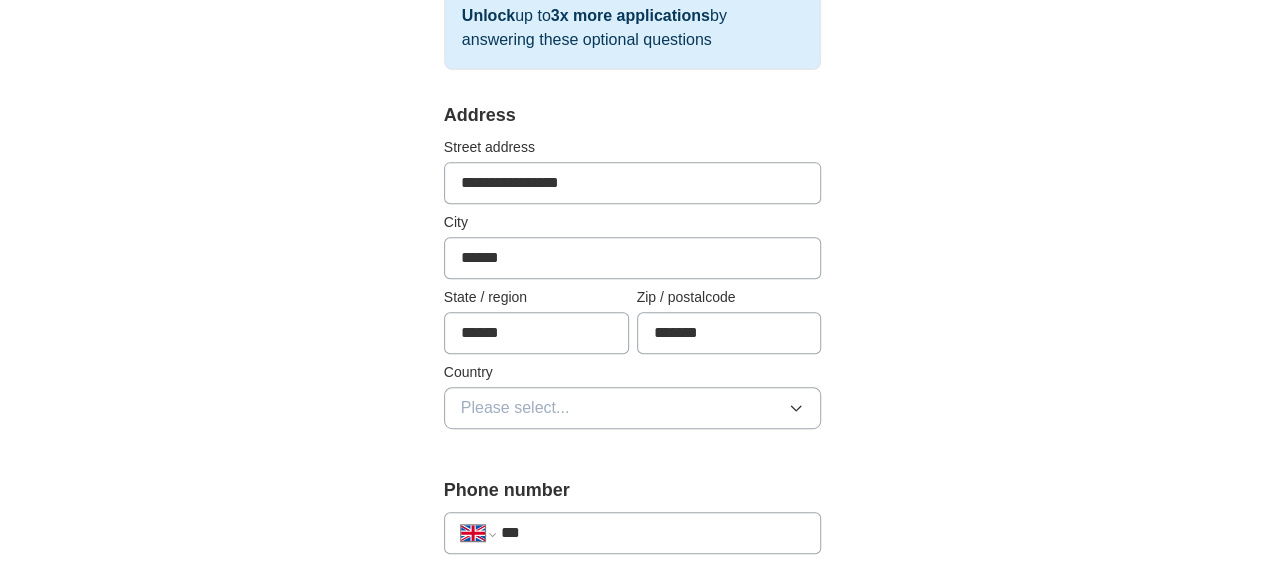 scroll, scrollTop: 374, scrollLeft: 0, axis: vertical 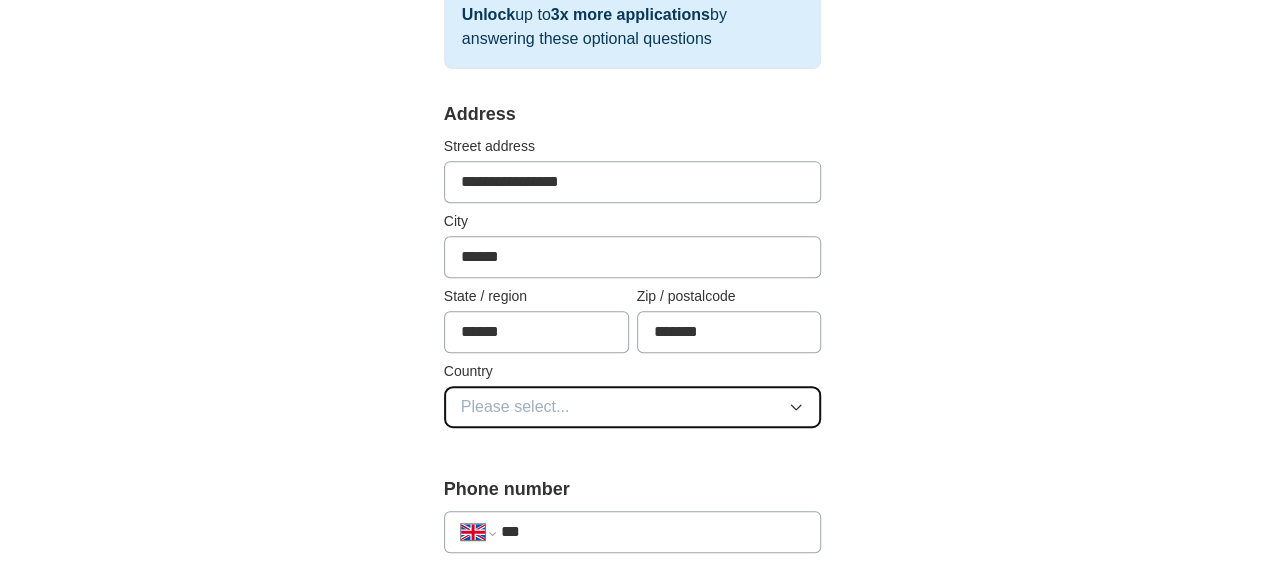 click on "Please select..." at bounding box center [633, 407] 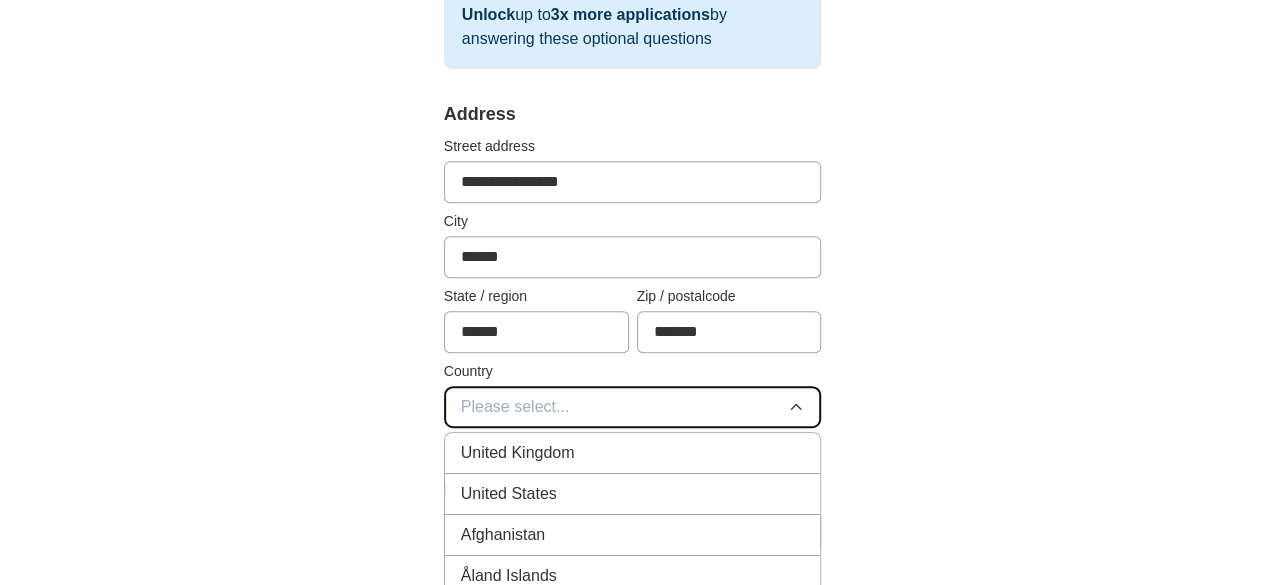 type 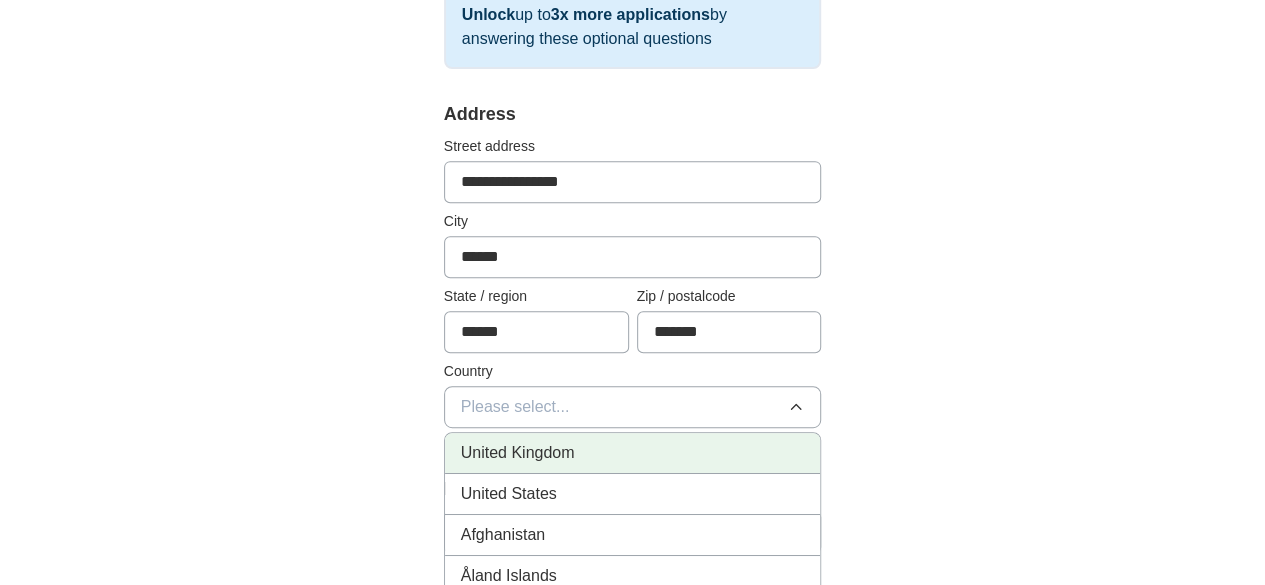 click on "United Kingdom" at bounding box center (518, 453) 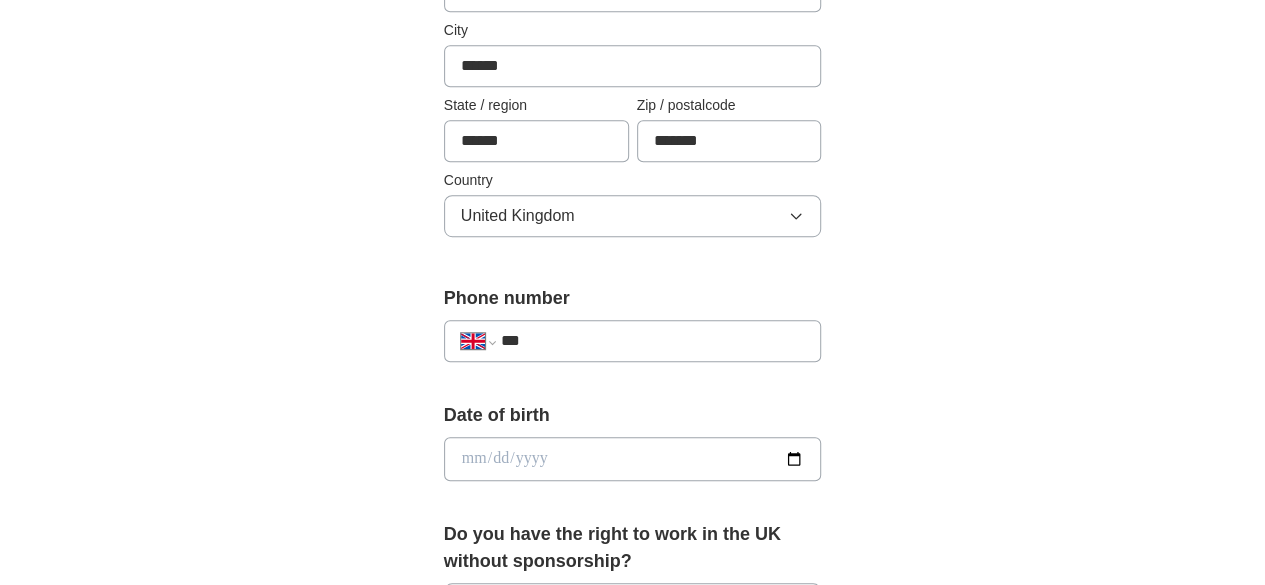 scroll, scrollTop: 570, scrollLeft: 0, axis: vertical 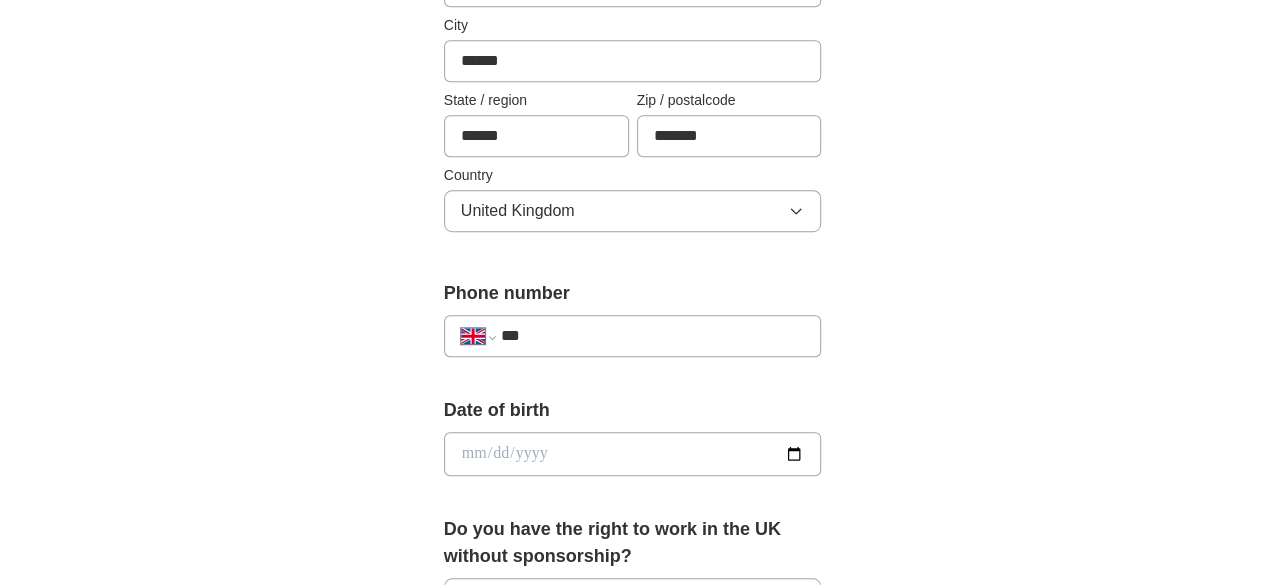 click on "***" at bounding box center [653, 336] 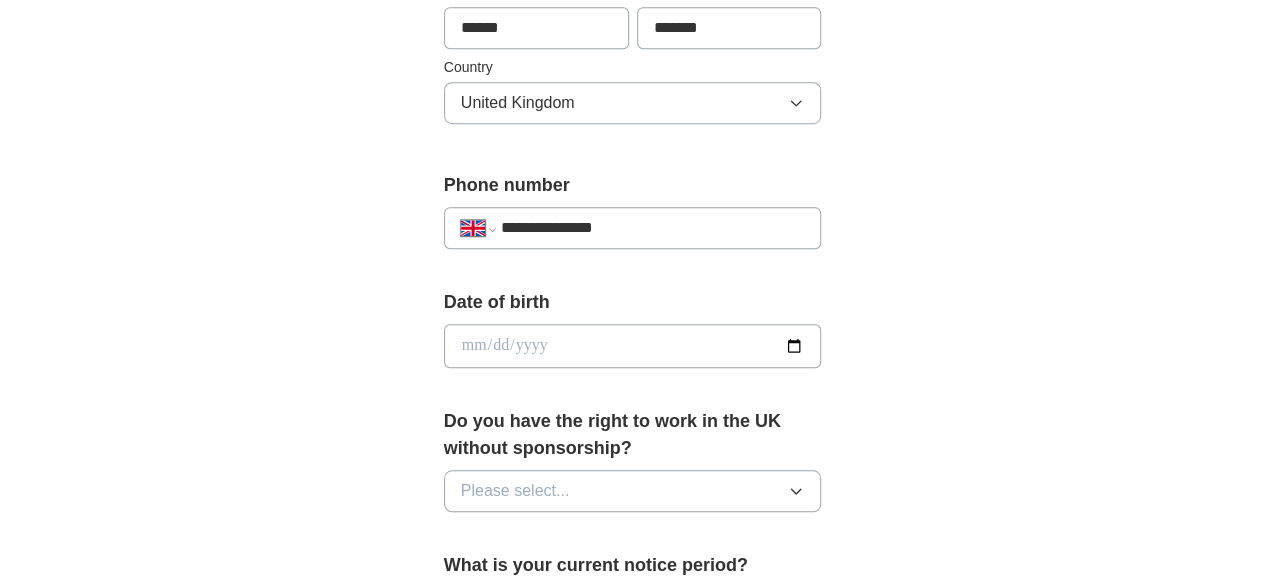 scroll, scrollTop: 694, scrollLeft: 0, axis: vertical 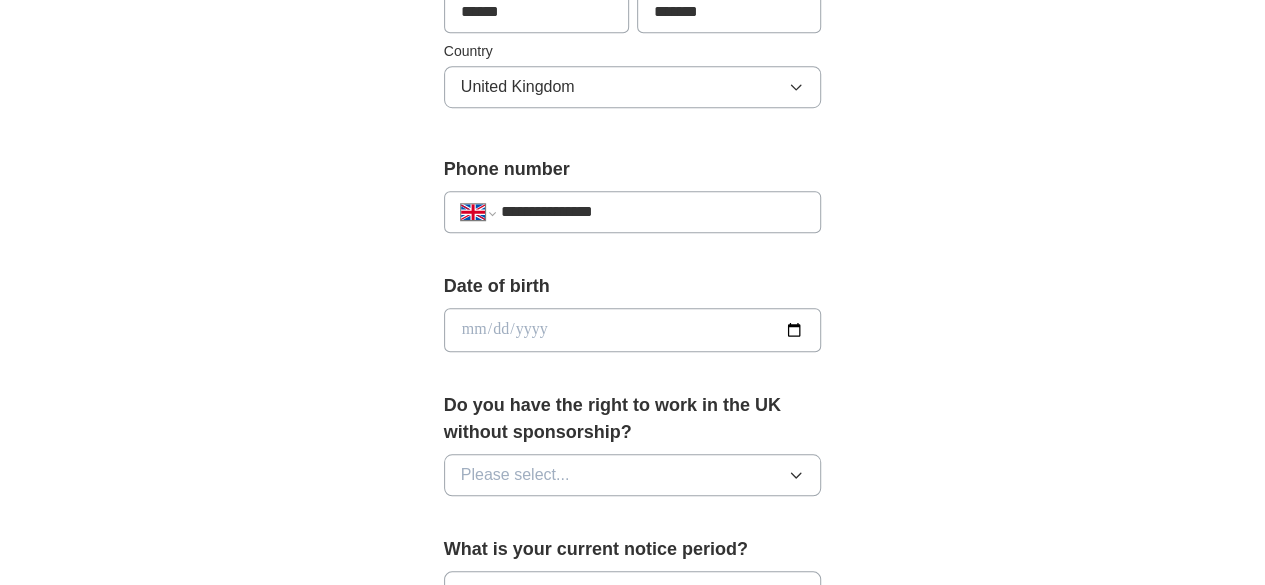 click at bounding box center [633, 330] 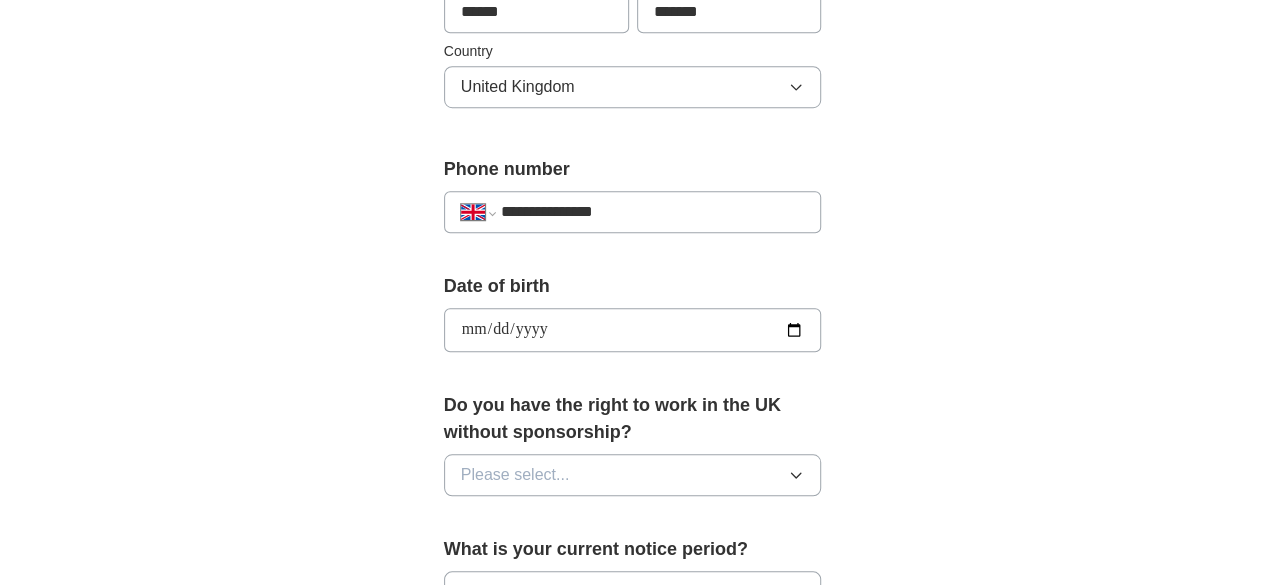 type on "**********" 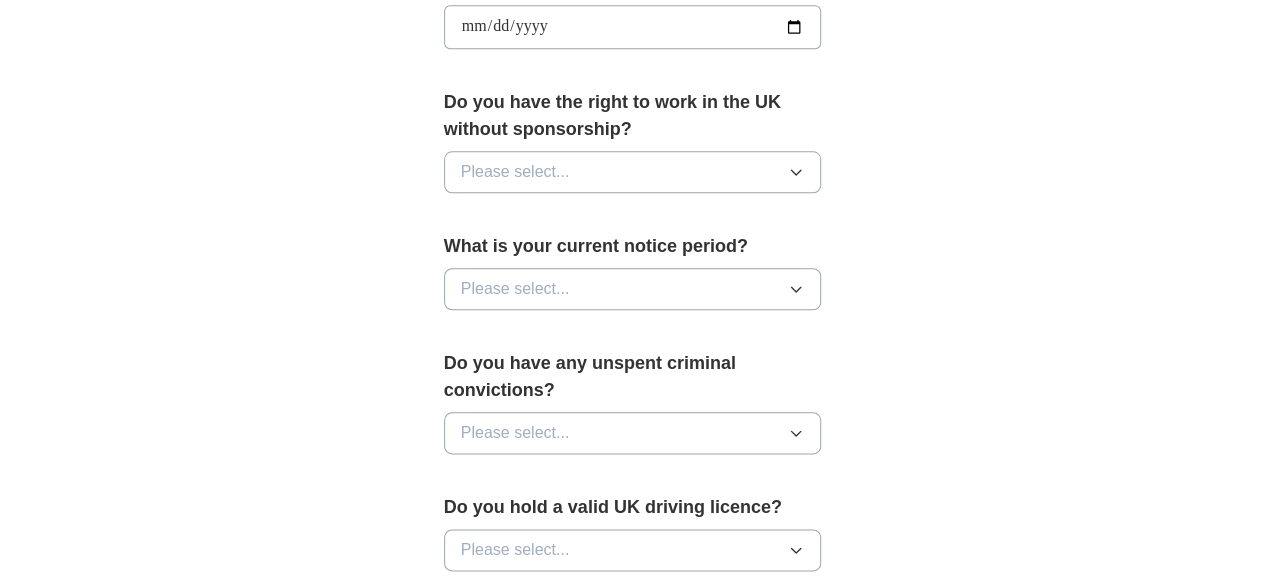 scroll, scrollTop: 1000, scrollLeft: 0, axis: vertical 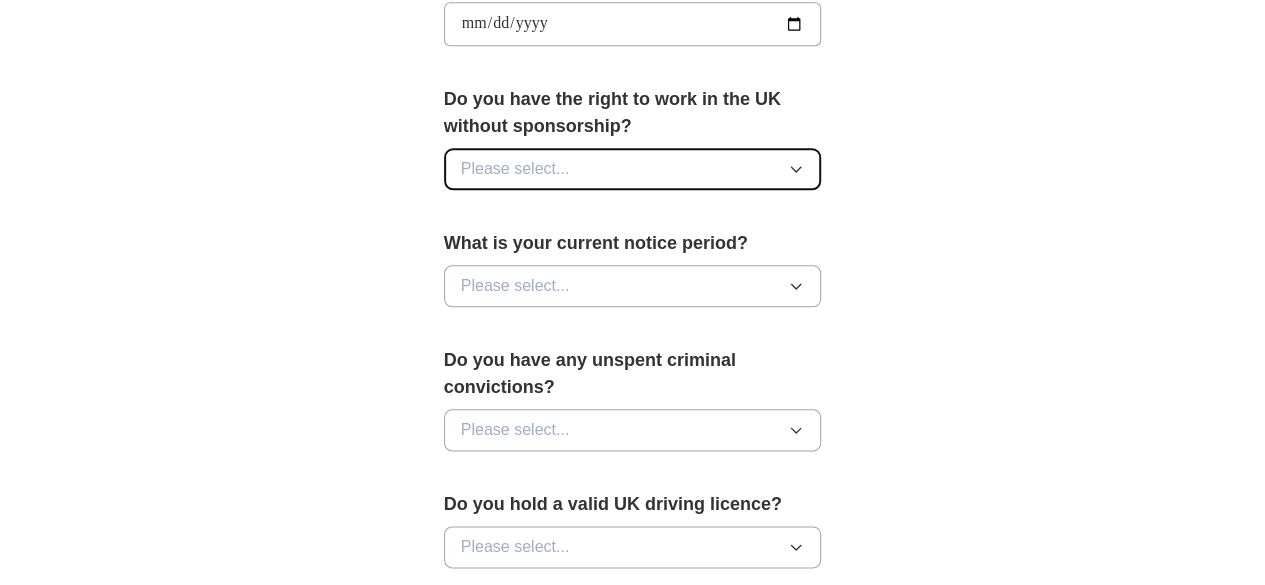 click on "Please select..." at bounding box center (633, 169) 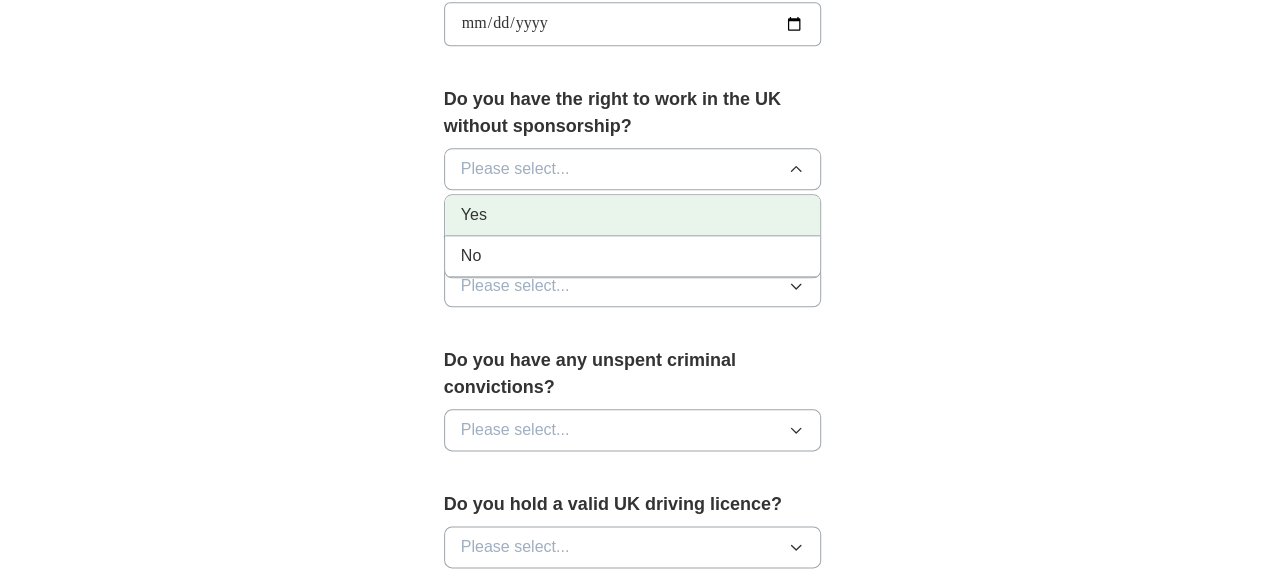 click on "Yes" at bounding box center (633, 215) 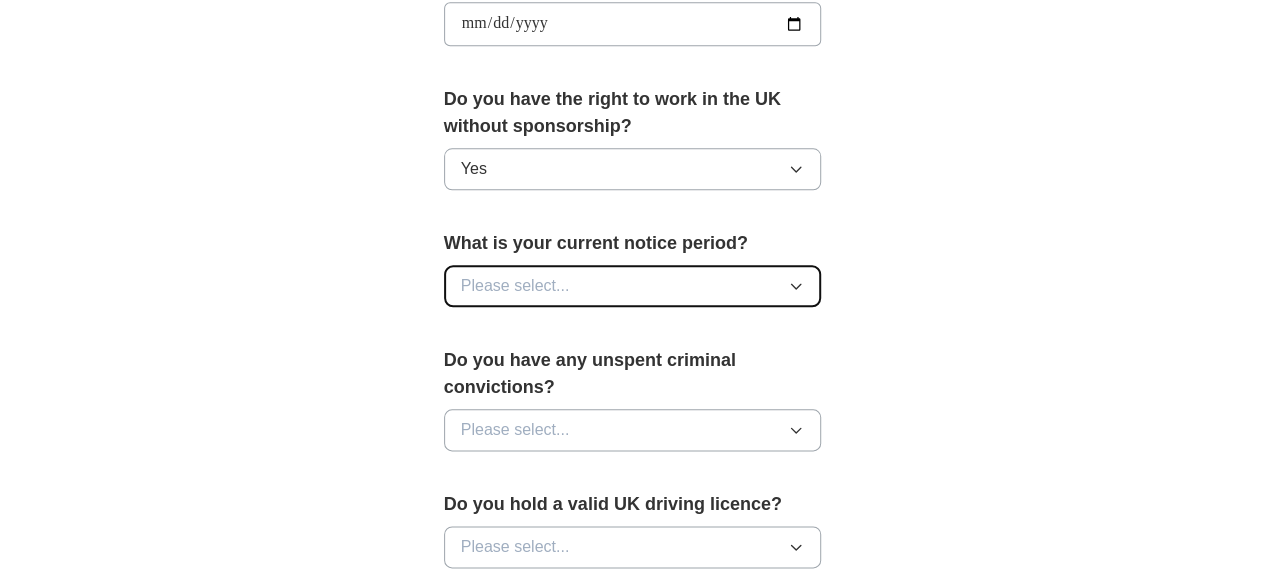 click on "Please select..." at bounding box center [633, 286] 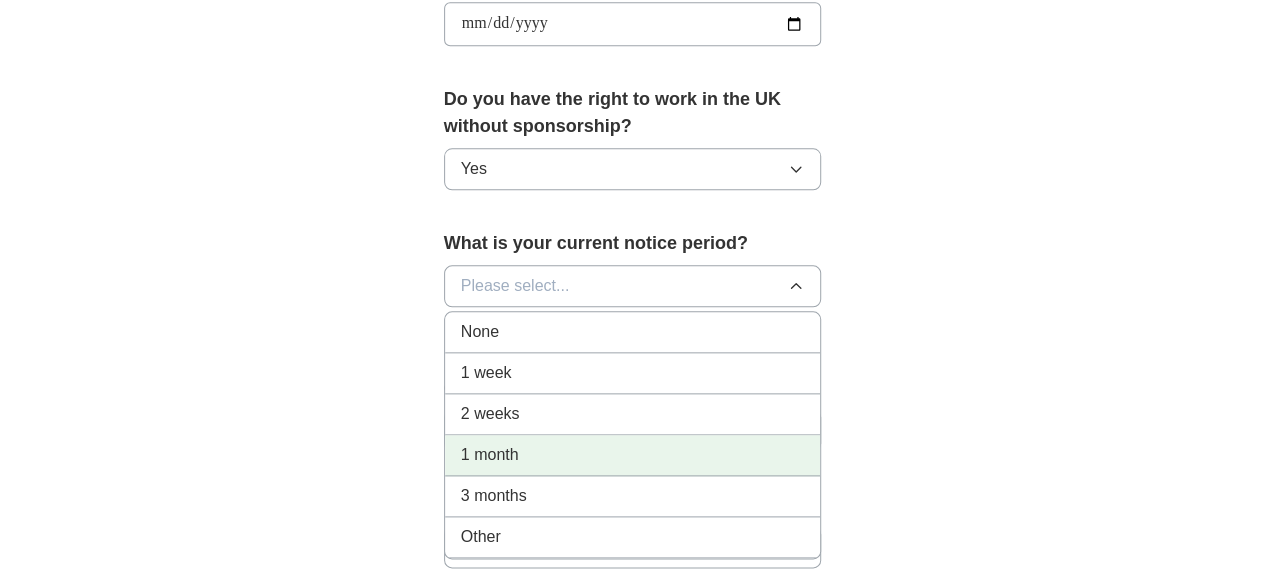 click on "1 month" at bounding box center (633, 455) 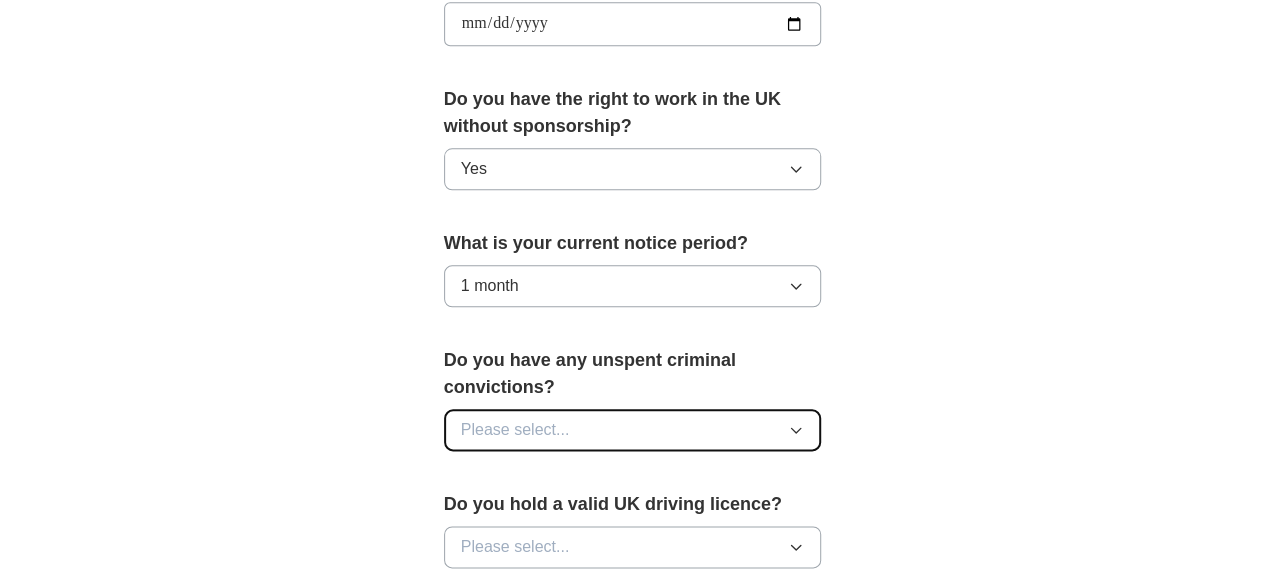 click on "Please select..." at bounding box center [515, 430] 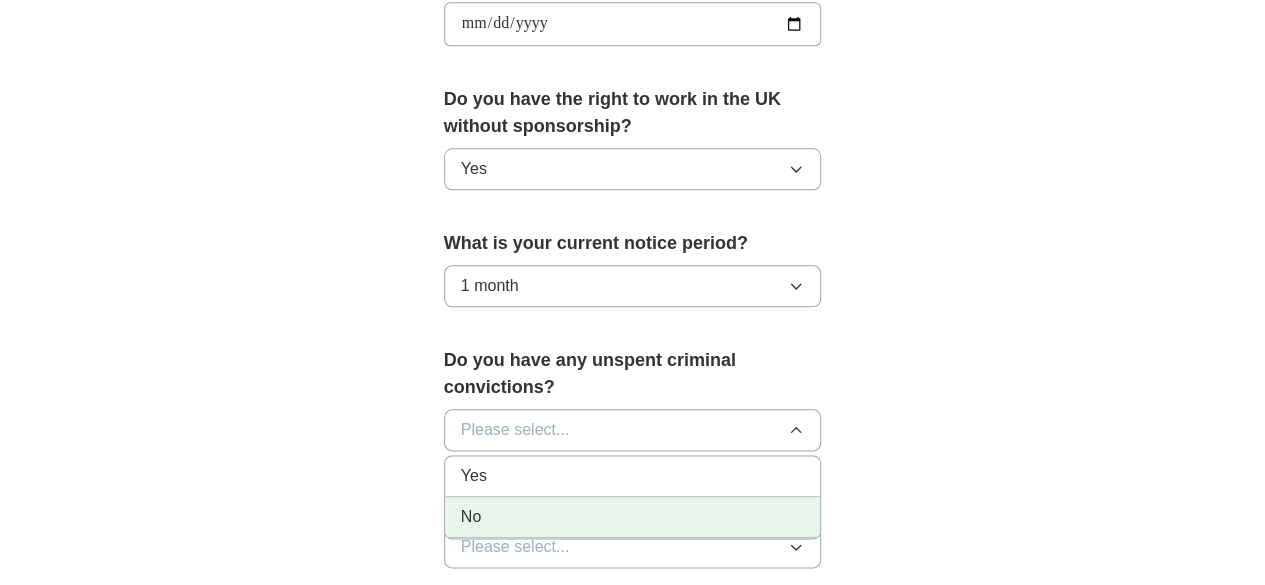 click on "No" at bounding box center [633, 517] 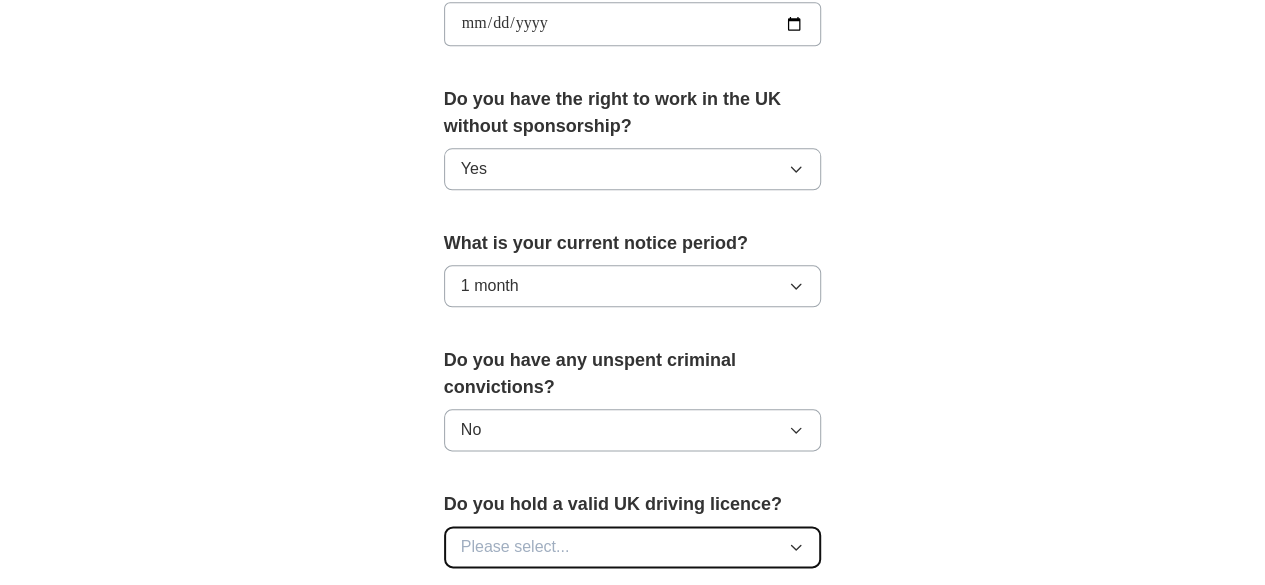 click on "Please select..." at bounding box center (515, 547) 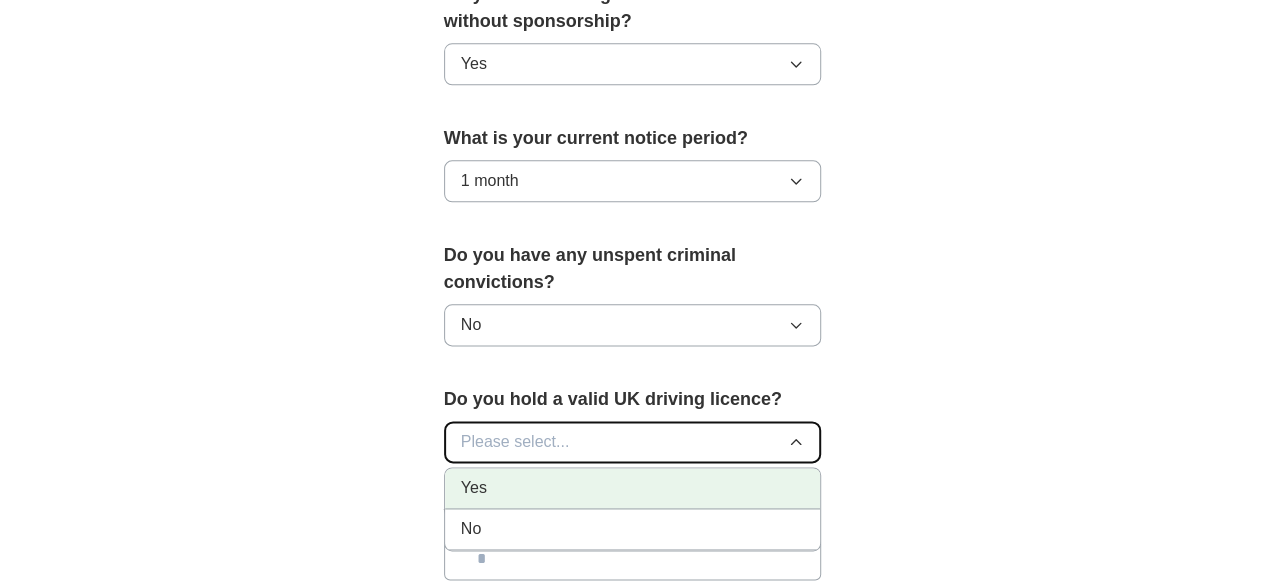 scroll, scrollTop: 1107, scrollLeft: 0, axis: vertical 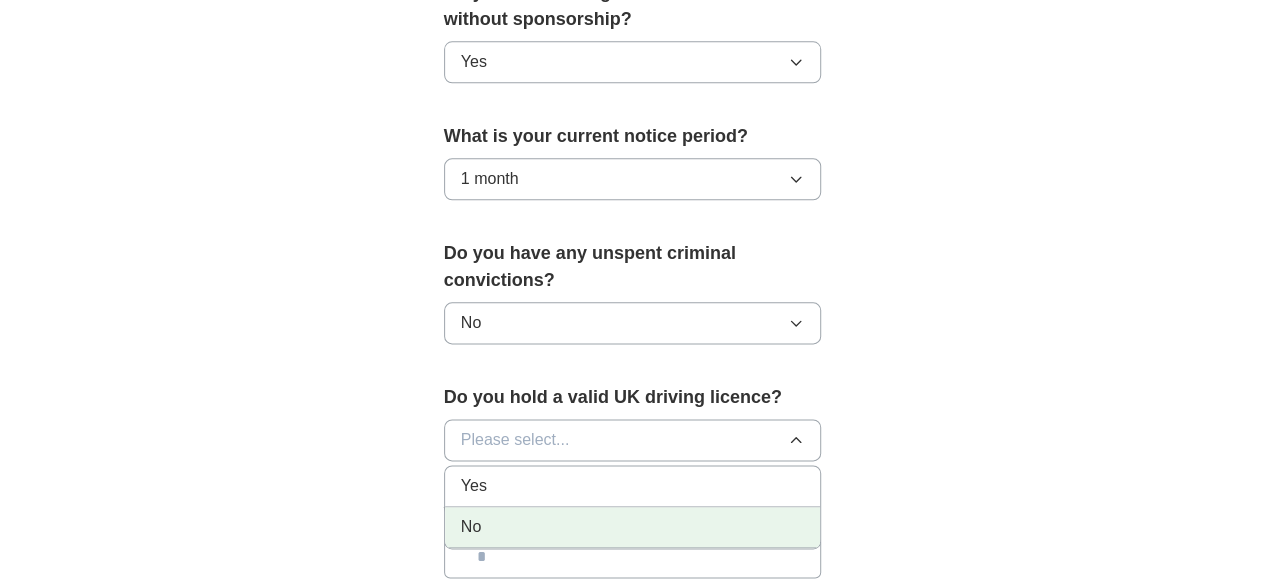 click on "No" at bounding box center (633, 527) 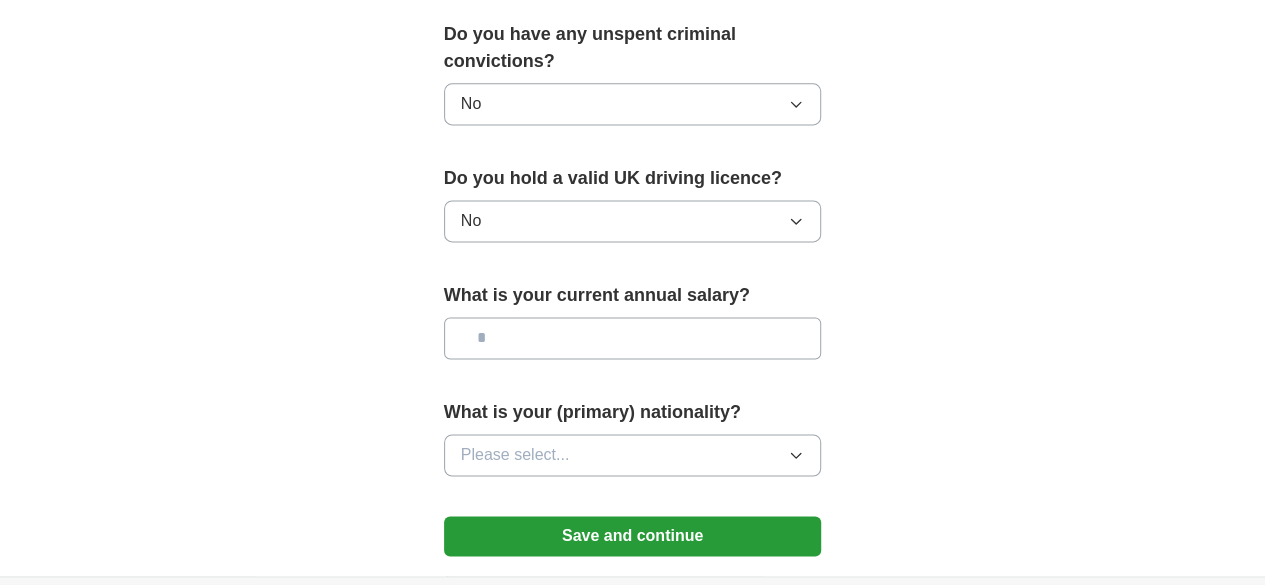 scroll, scrollTop: 1327, scrollLeft: 0, axis: vertical 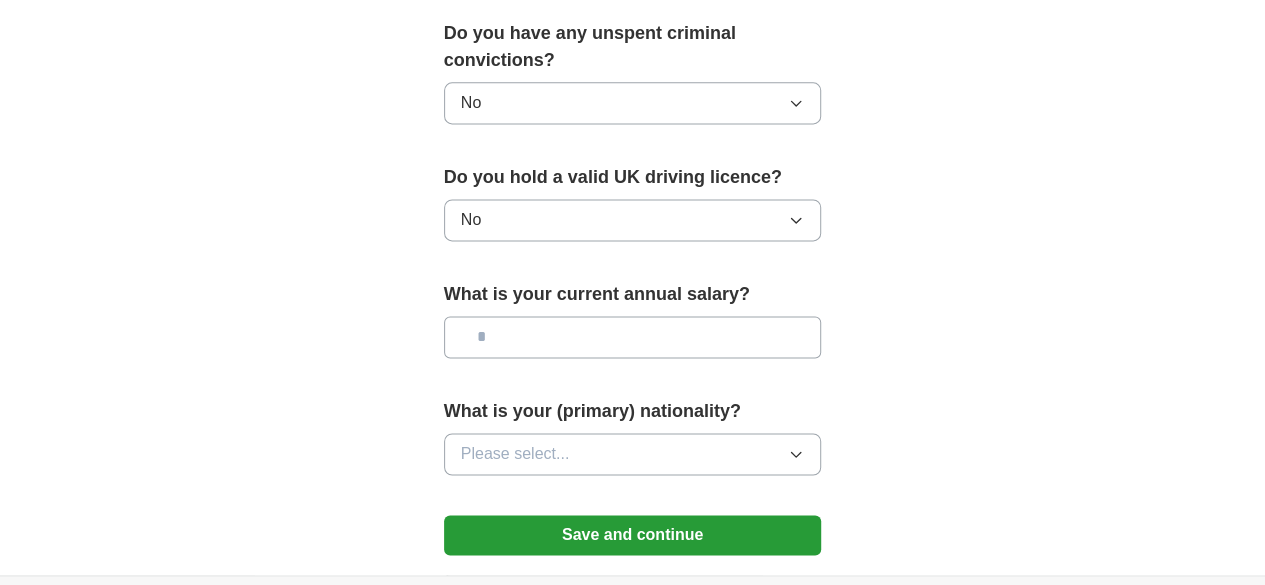 click at bounding box center [633, 337] 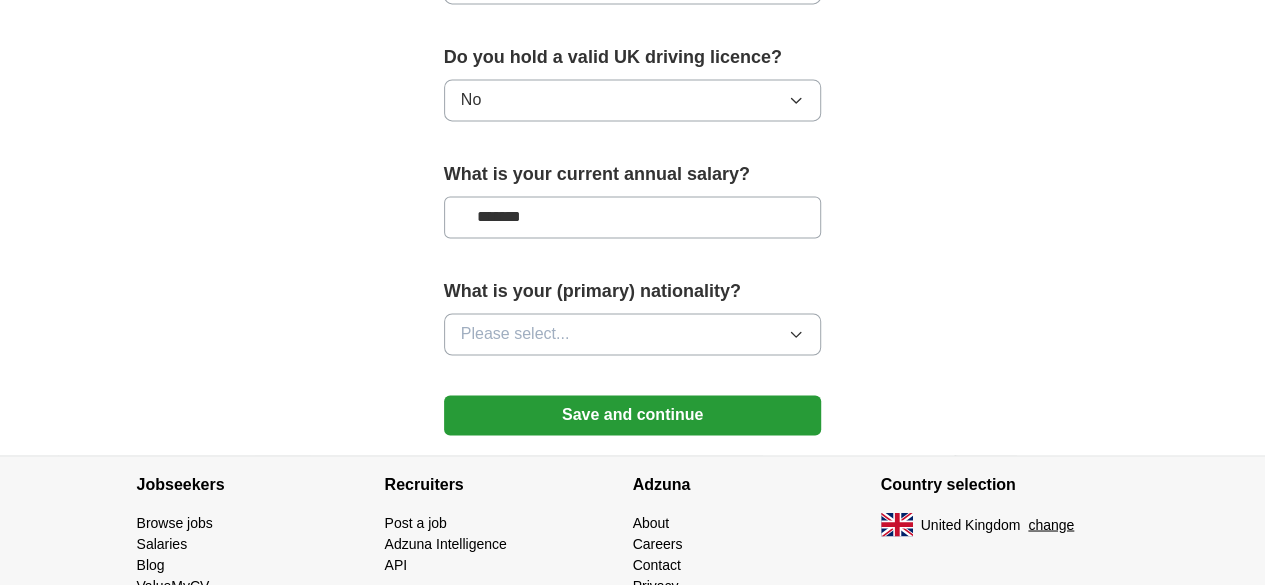scroll, scrollTop: 1483, scrollLeft: 0, axis: vertical 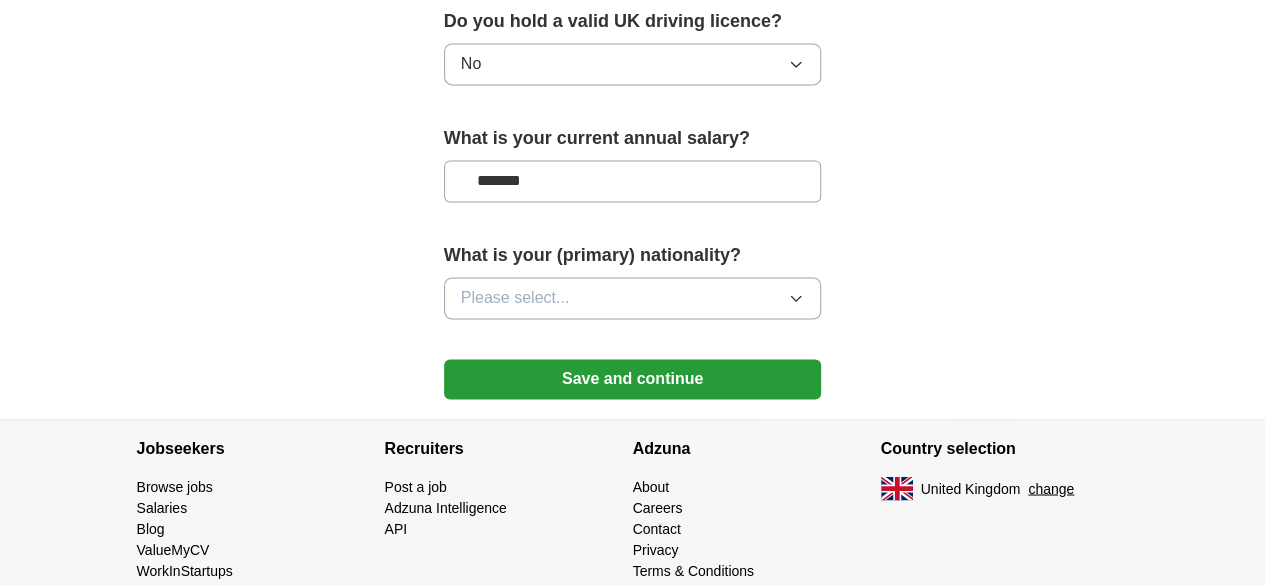 type on "*******" 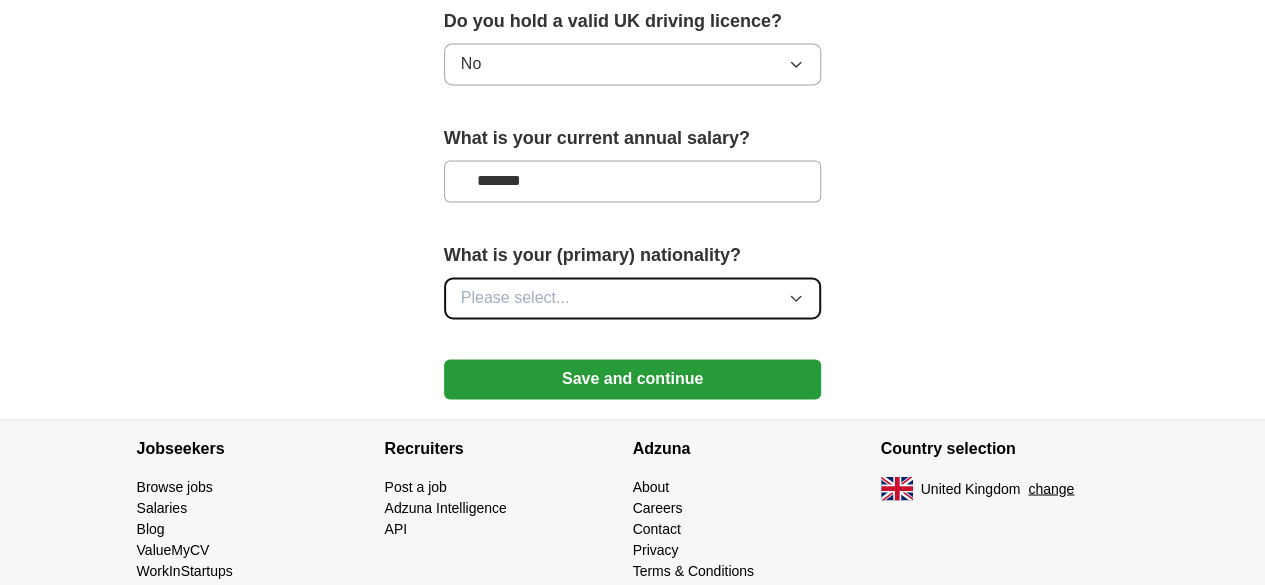 click on "Please select..." at bounding box center [515, 298] 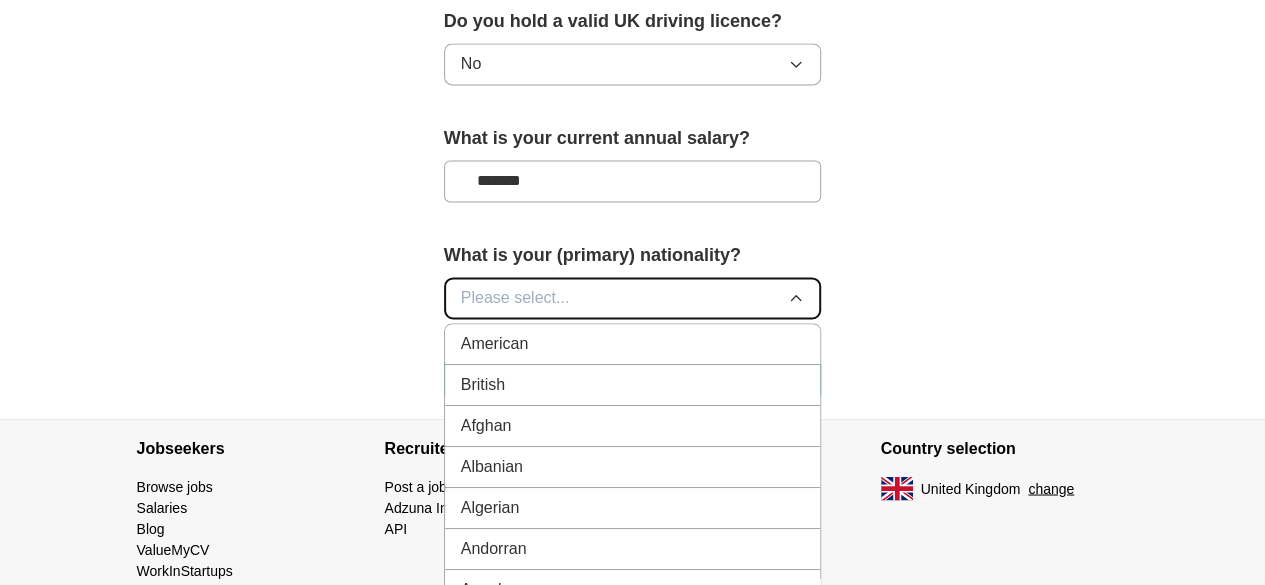 type 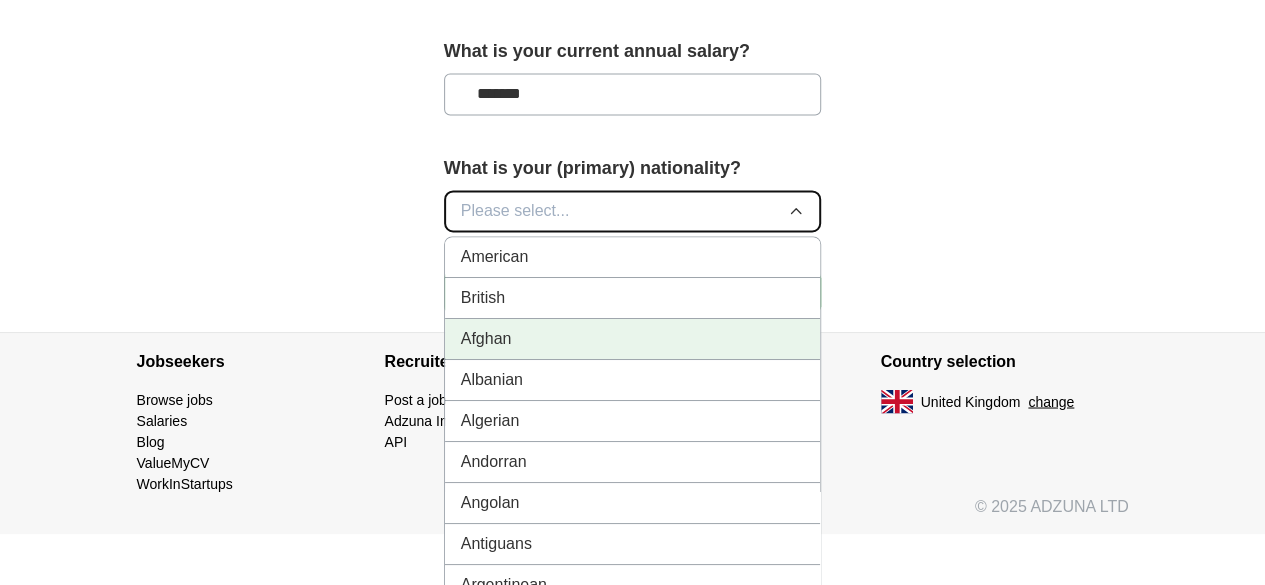 scroll, scrollTop: 1586, scrollLeft: 0, axis: vertical 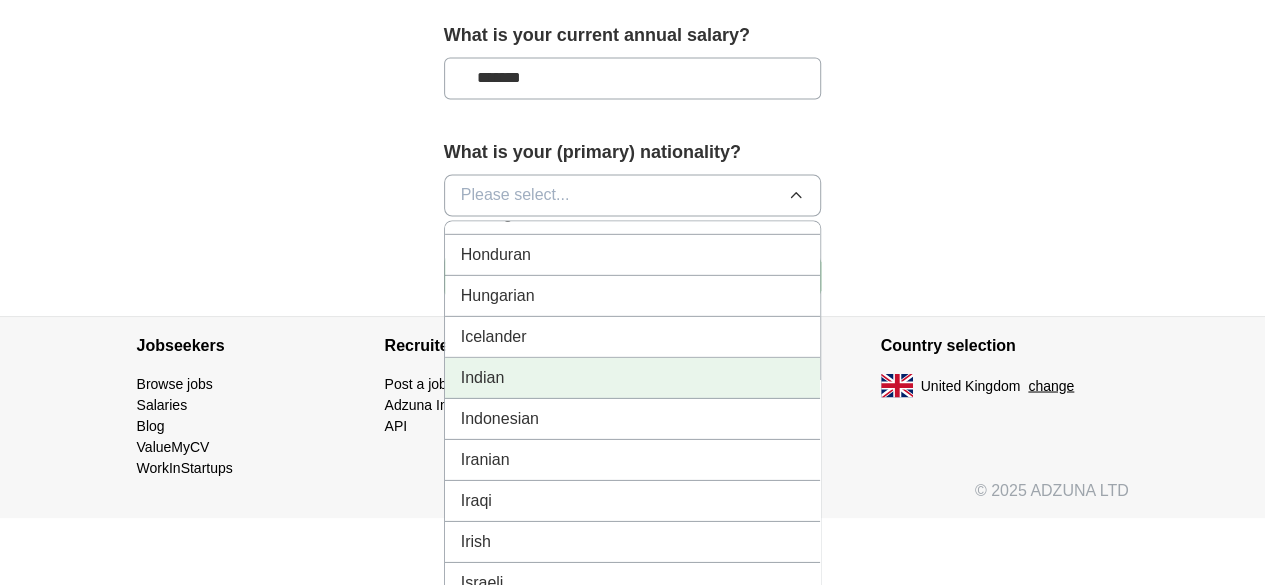 click on "Indian" at bounding box center [633, 377] 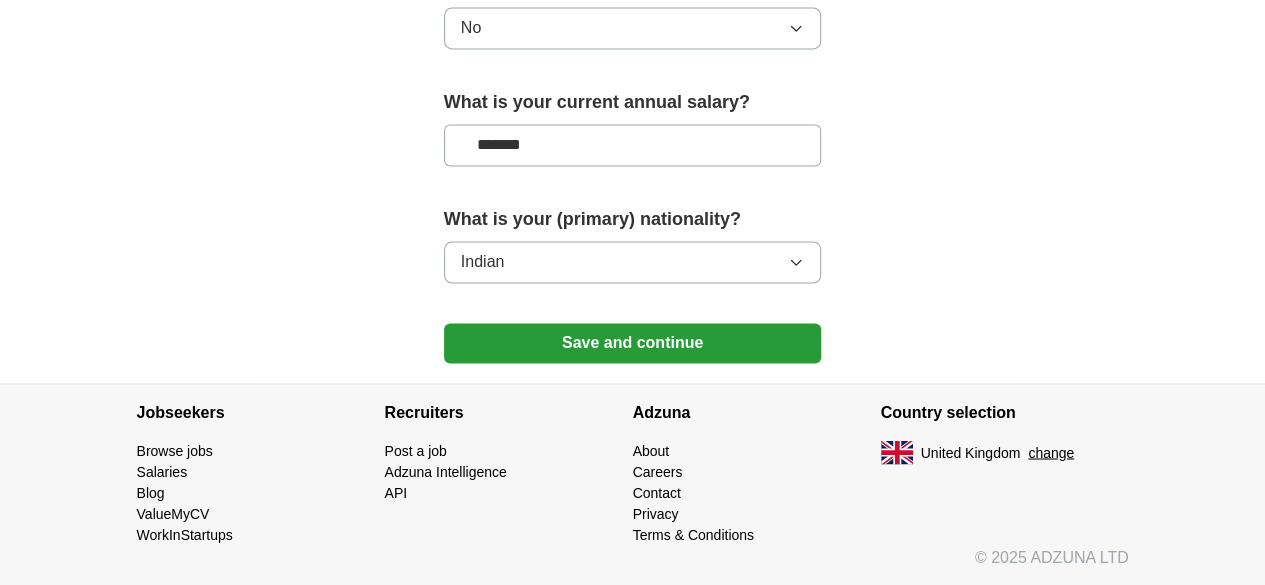 scroll, scrollTop: 1483, scrollLeft: 0, axis: vertical 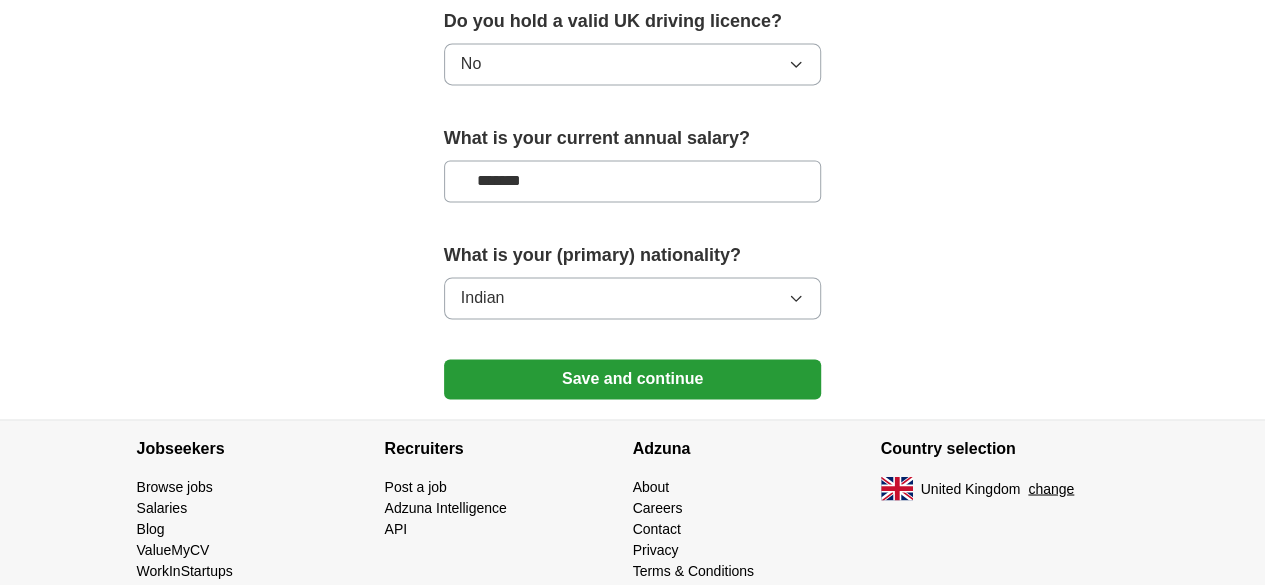 click on "**********" at bounding box center [633, -446] 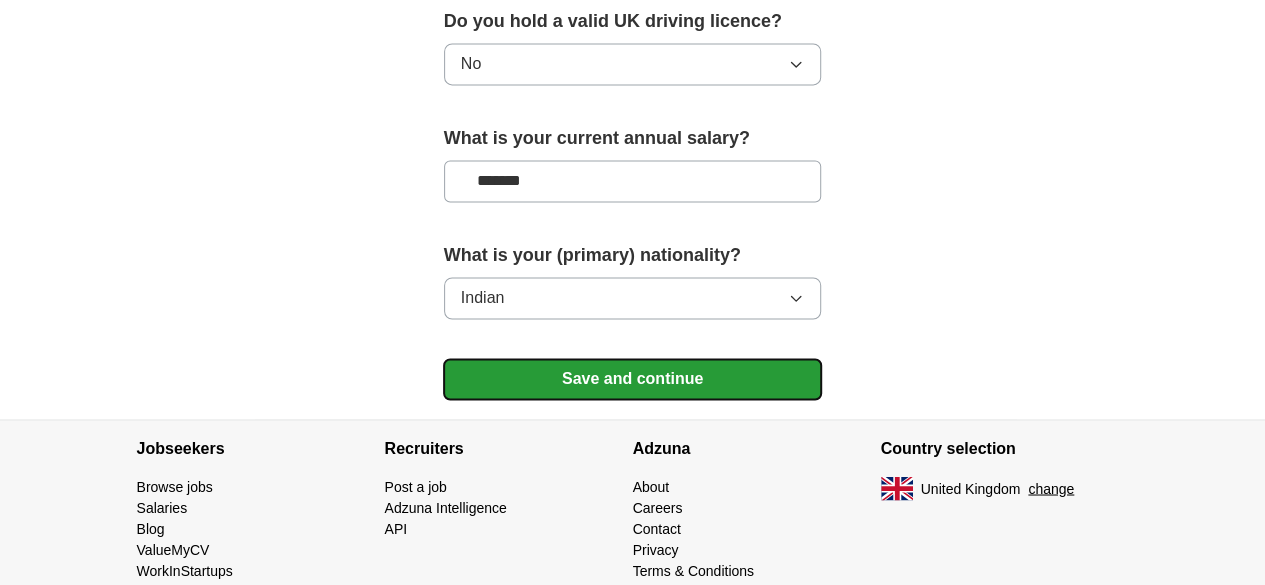 click on "Save and continue" at bounding box center [633, 379] 